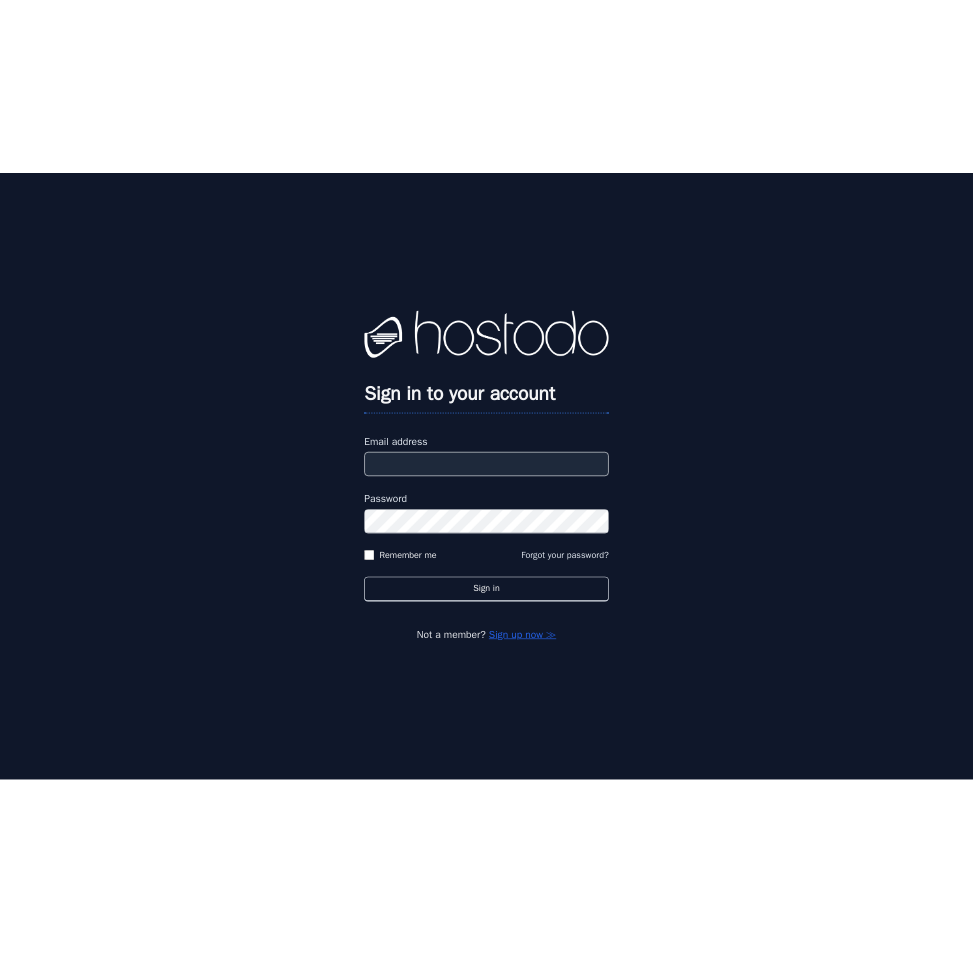 scroll, scrollTop: 0, scrollLeft: 0, axis: both 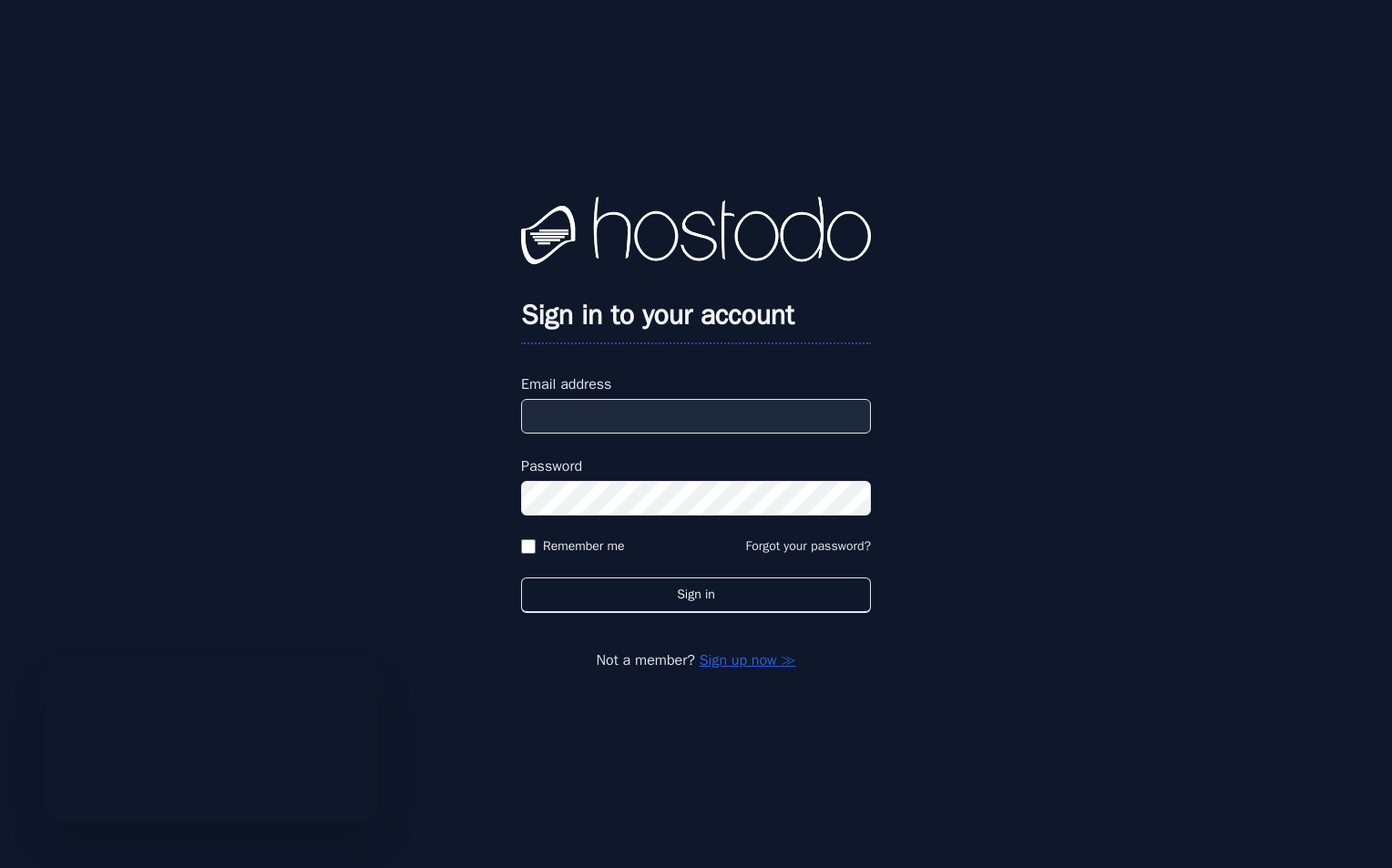 click on "Email address" at bounding box center [696, 416] 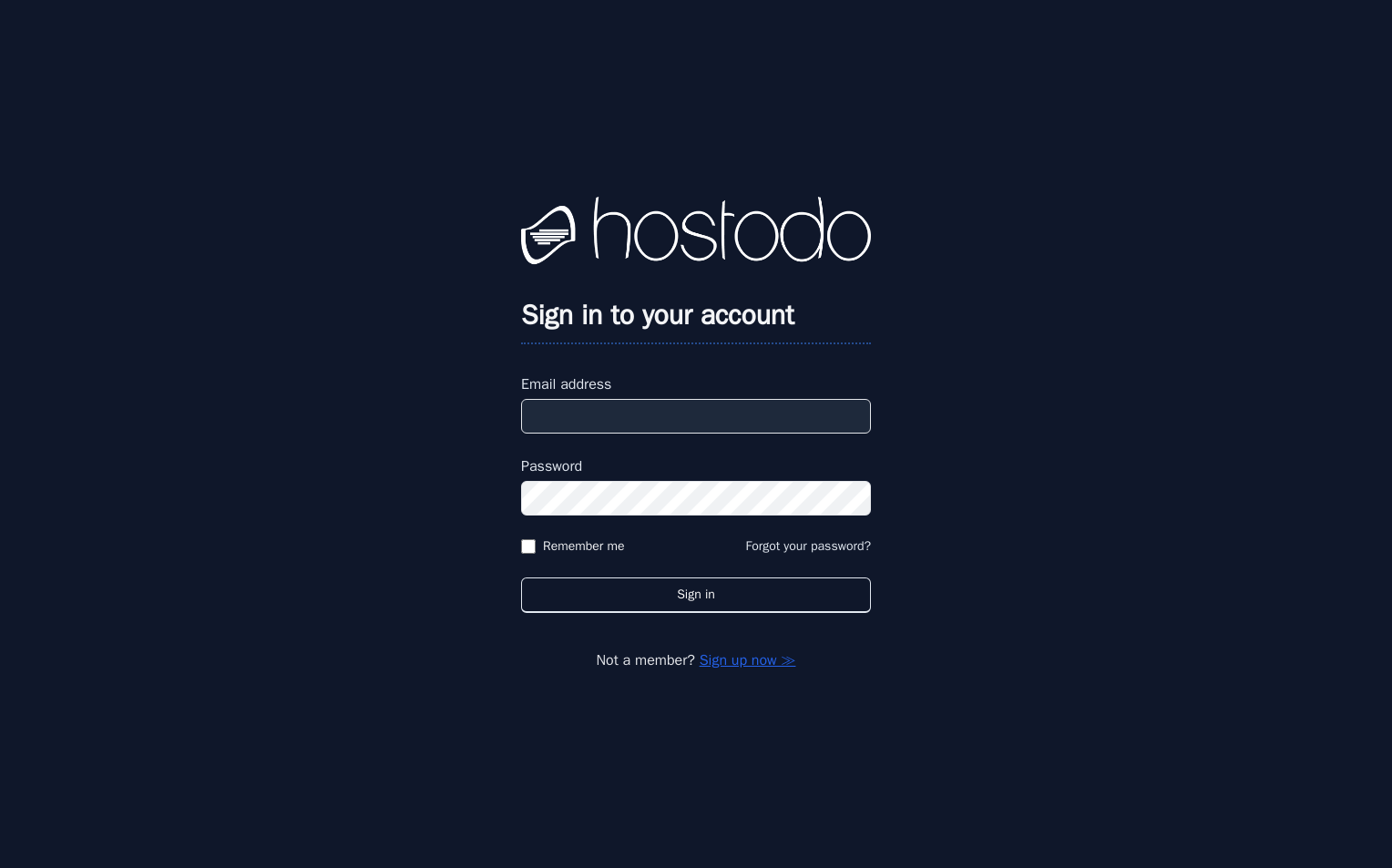click on "Email address" at bounding box center (696, 416) 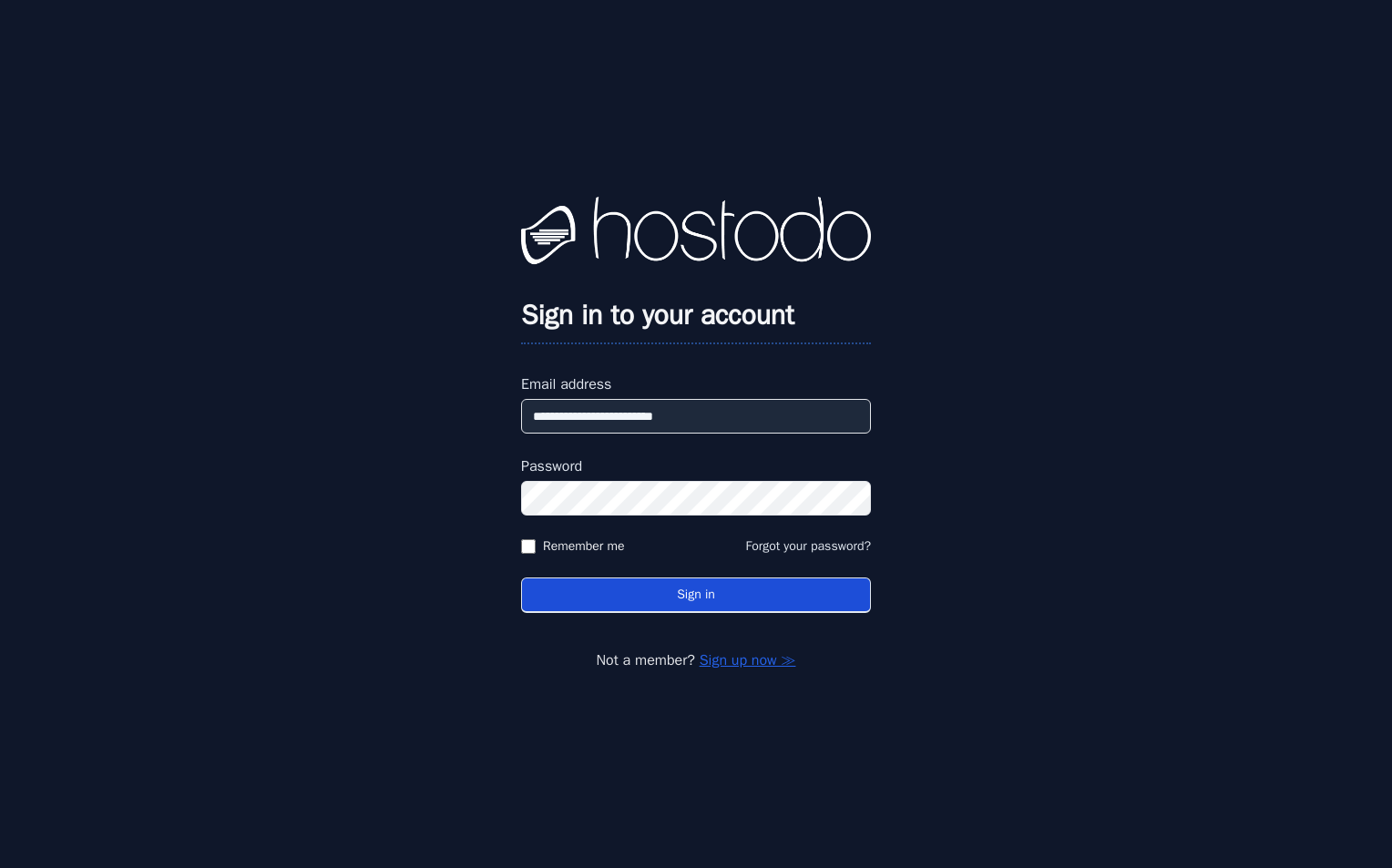 type on "**********" 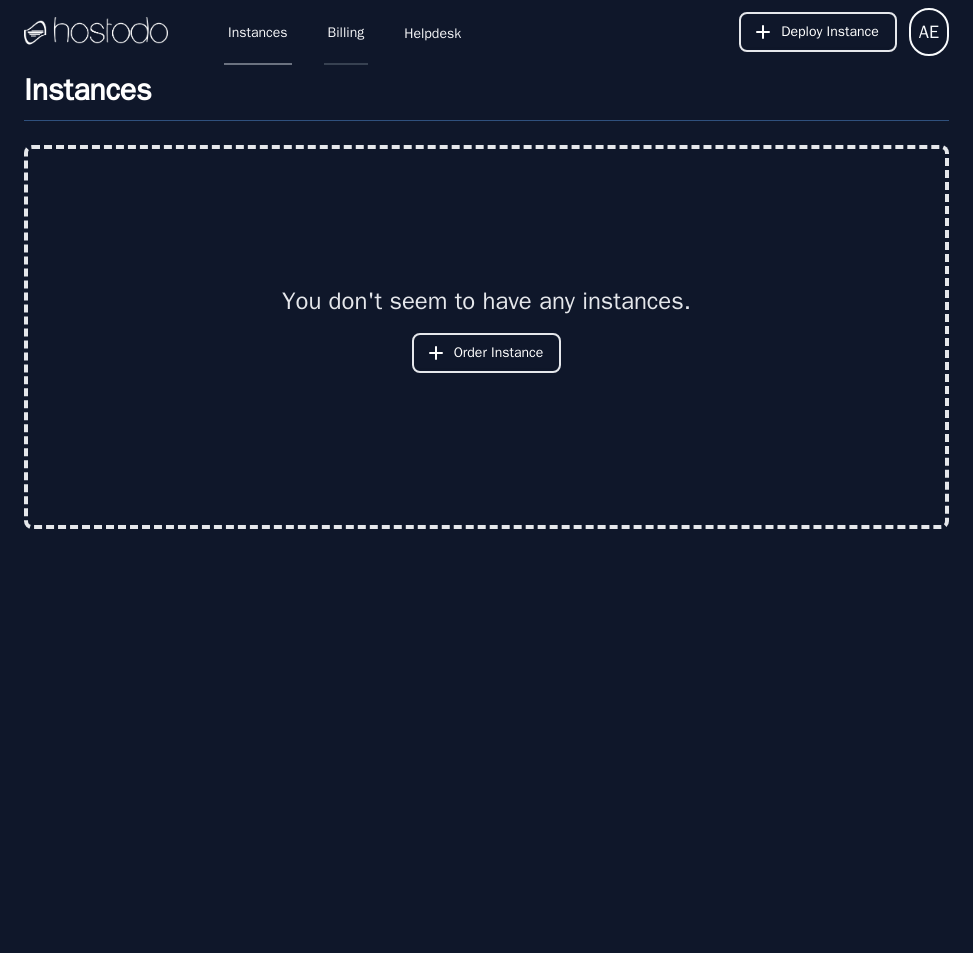 click on "Billing" at bounding box center [346, 32] 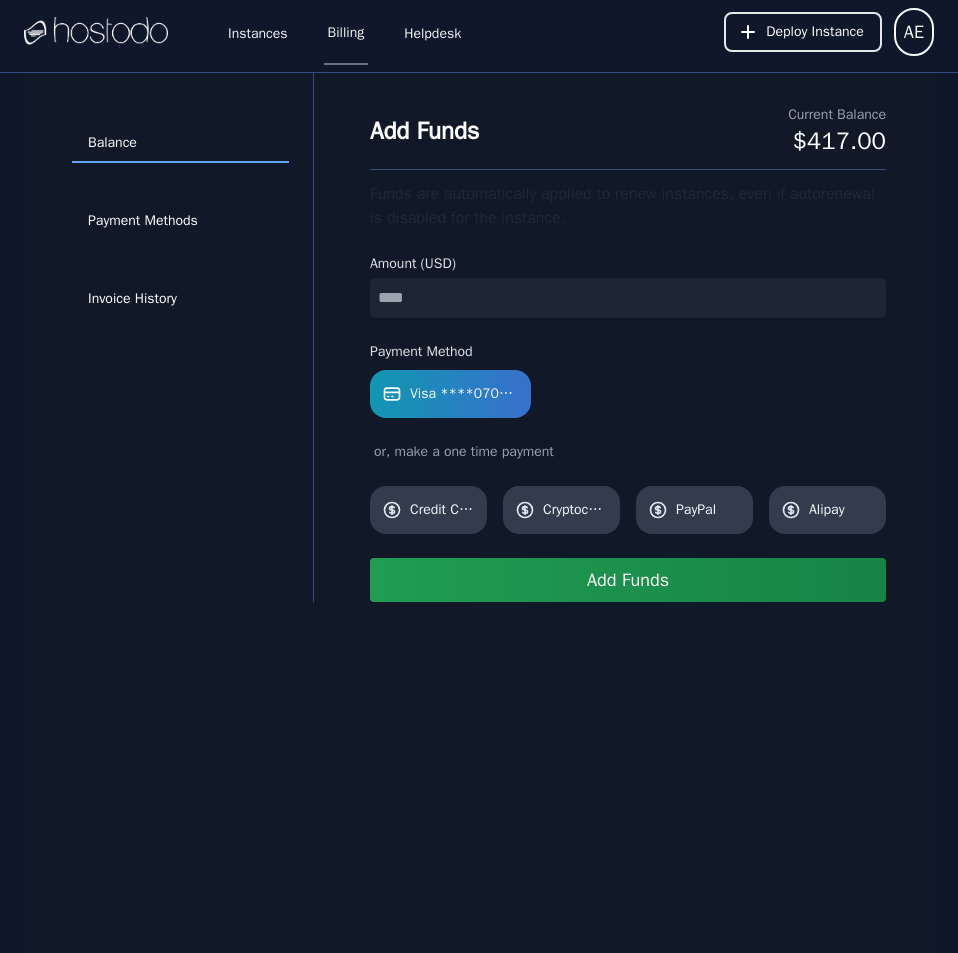 scroll, scrollTop: 0, scrollLeft: 0, axis: both 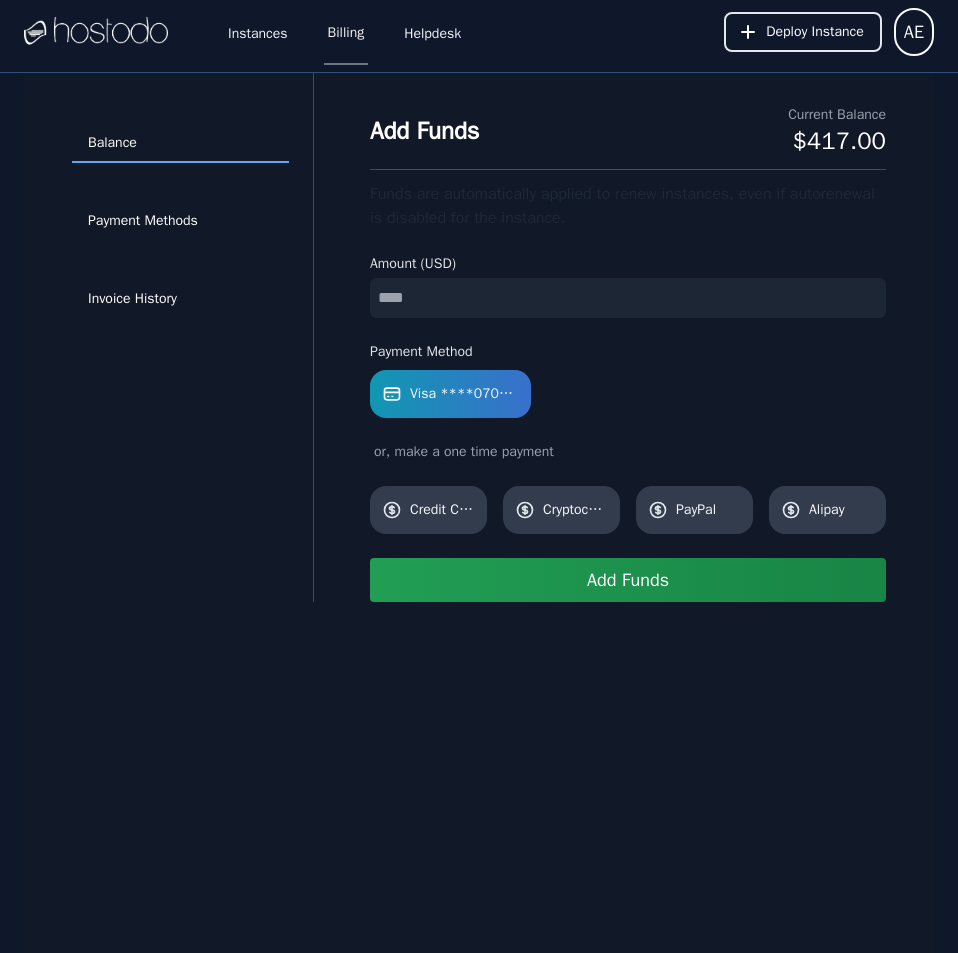 click on "Add Funds" at bounding box center [628, 580] 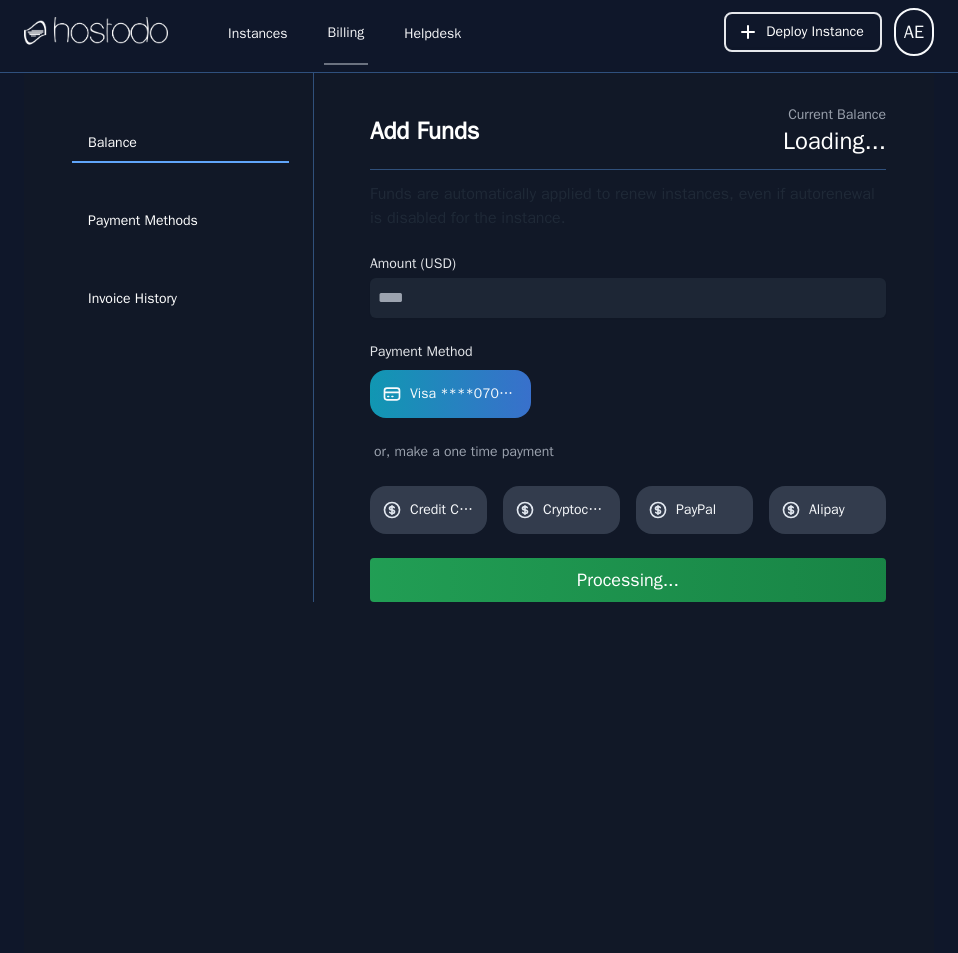 type 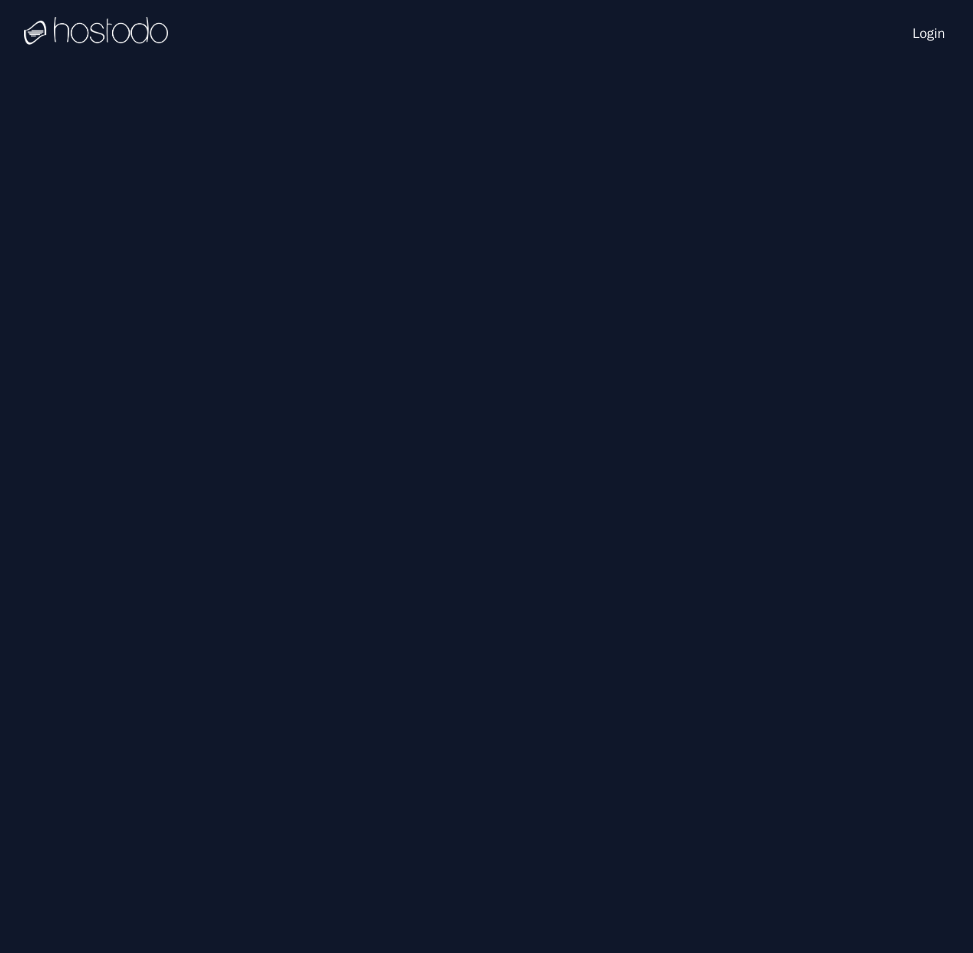 scroll, scrollTop: 0, scrollLeft: 0, axis: both 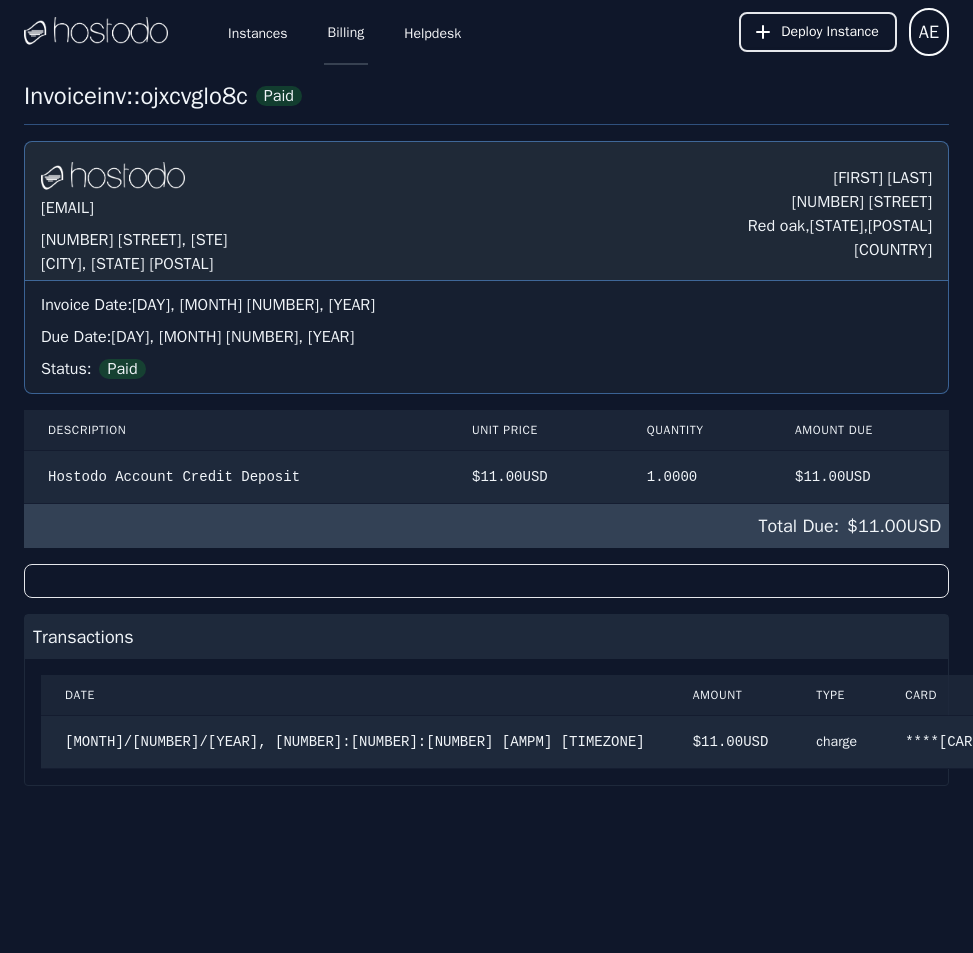 click on "Billing" at bounding box center (346, 32) 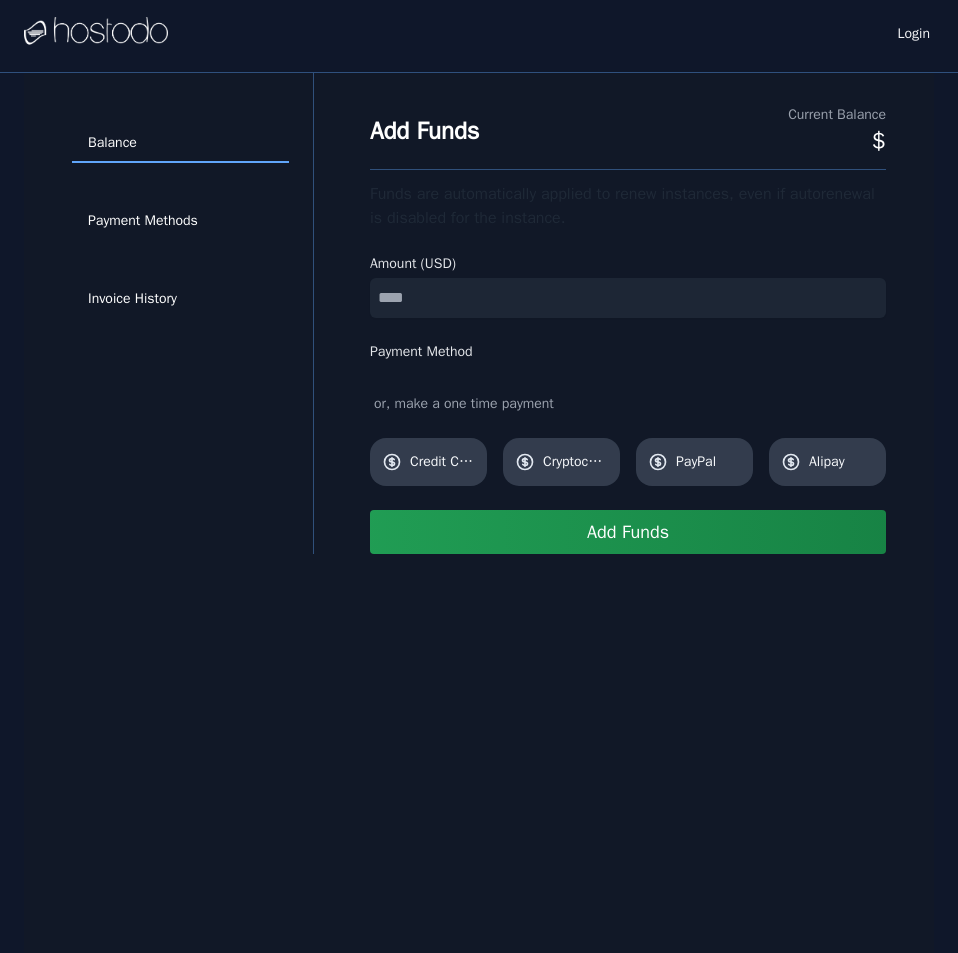 scroll, scrollTop: 0, scrollLeft: 0, axis: both 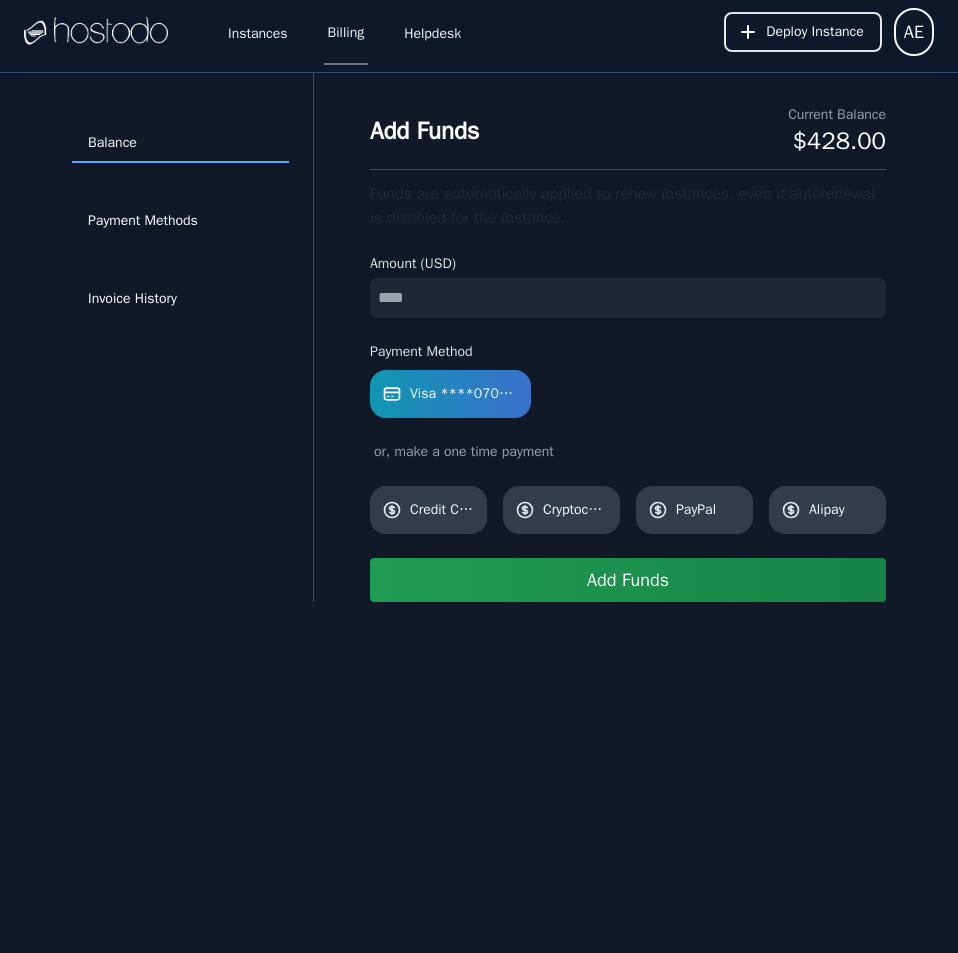 click at bounding box center [628, 298] 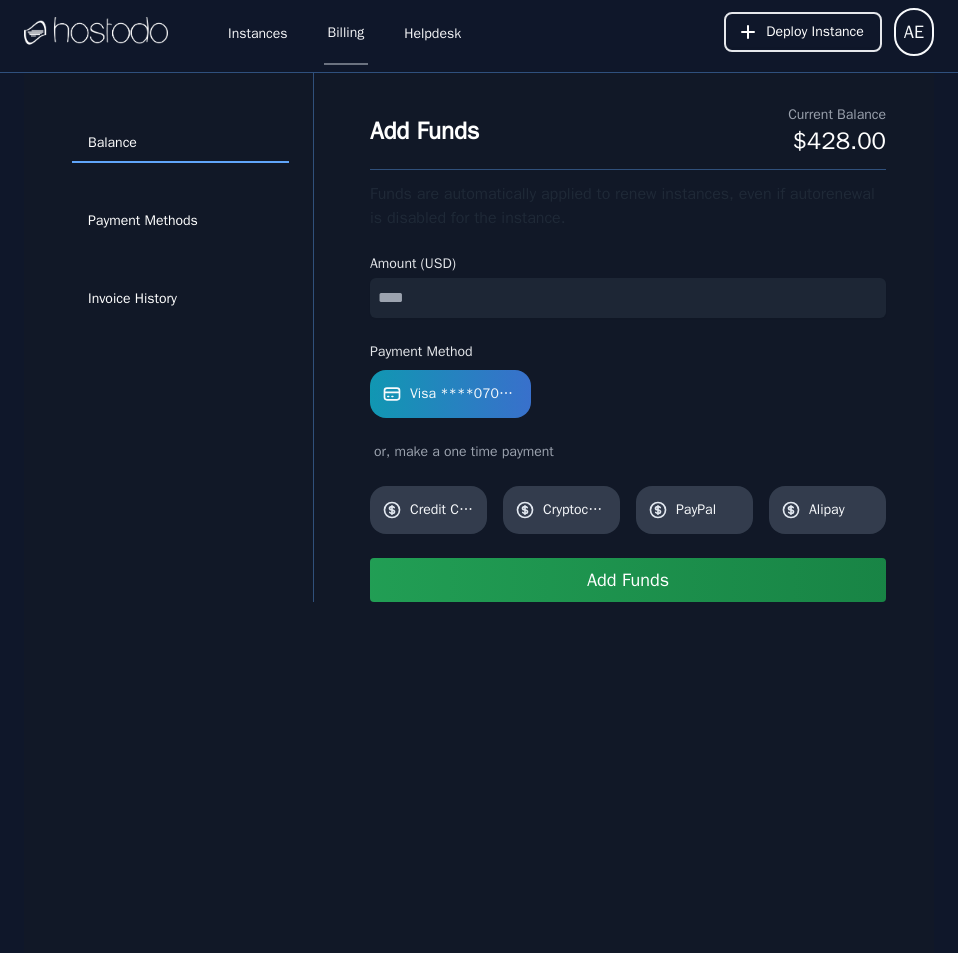click on "Add Funds" at bounding box center [628, 580] 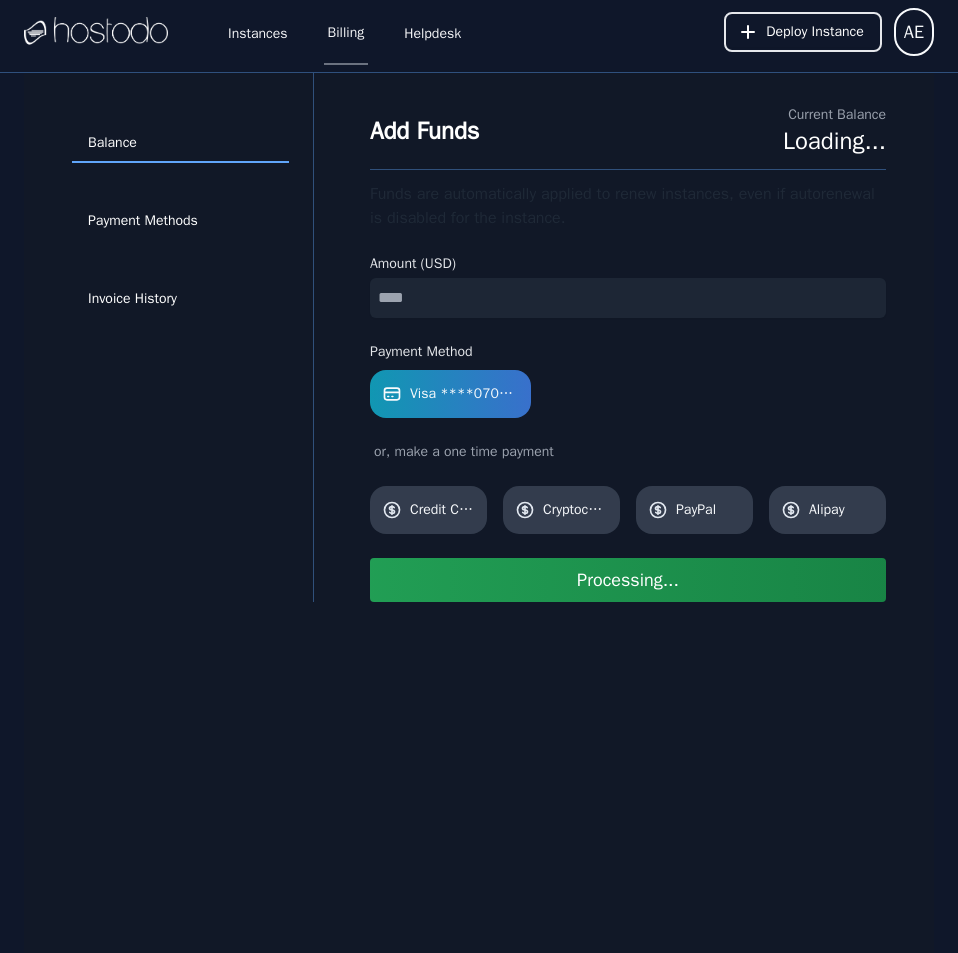 type 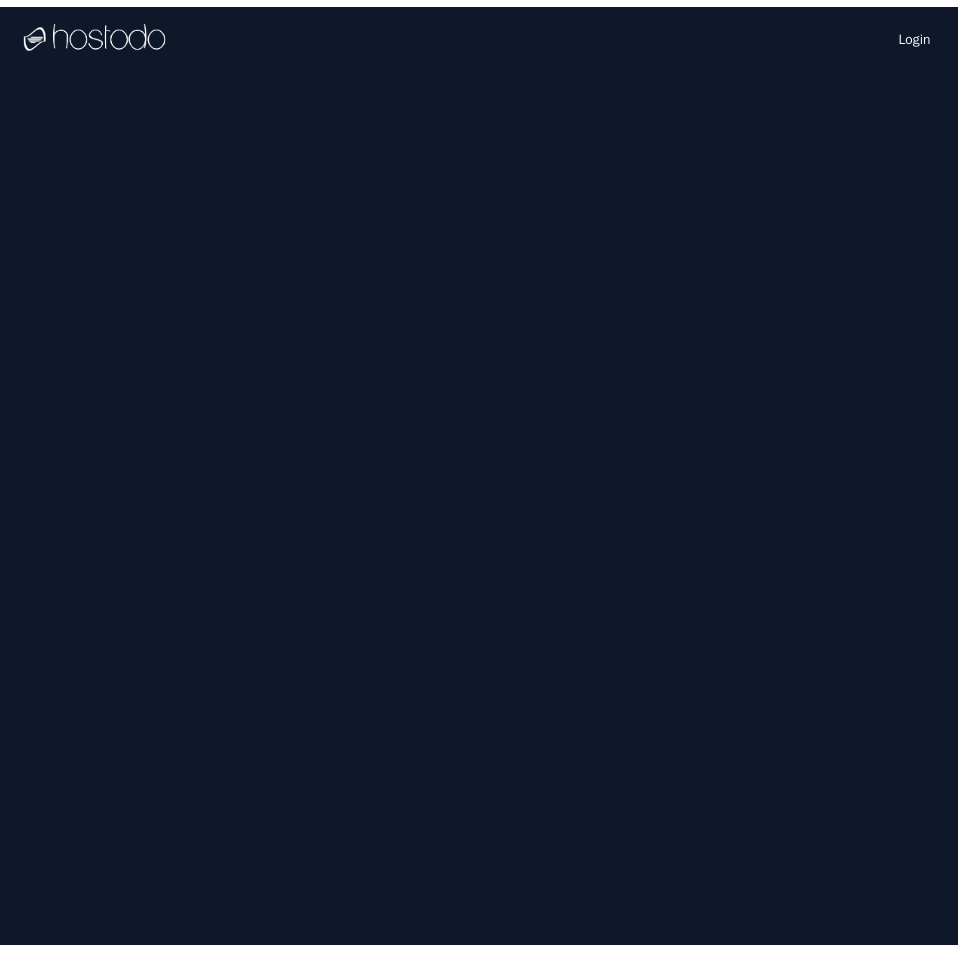 scroll, scrollTop: 0, scrollLeft: 0, axis: both 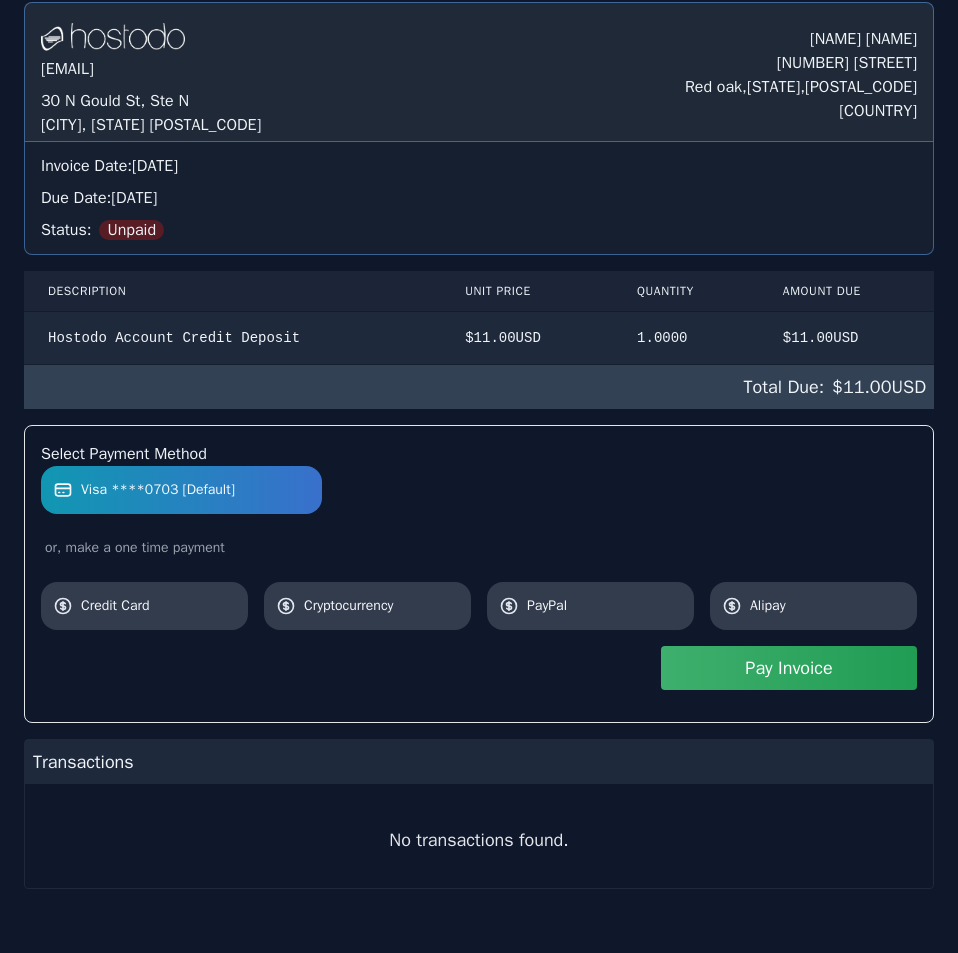 click on "Invoice Date:  [DATE] Due Date:  [DATE] Status: Unpaid Description Unit Price Quantity Amount Due Hostodo Account Credit Deposit $ 11.00  USD 1.0000 $ 11.00  USD Total Due:  $ 11.00  USD Select Payment Method Visa [CREDIT_CARD] [Default] or, make a one time payment Credit Card Cryptocurrency PayPal Alipay Pay Invoice Transactions No transactions found." at bounding box center [479, 445] 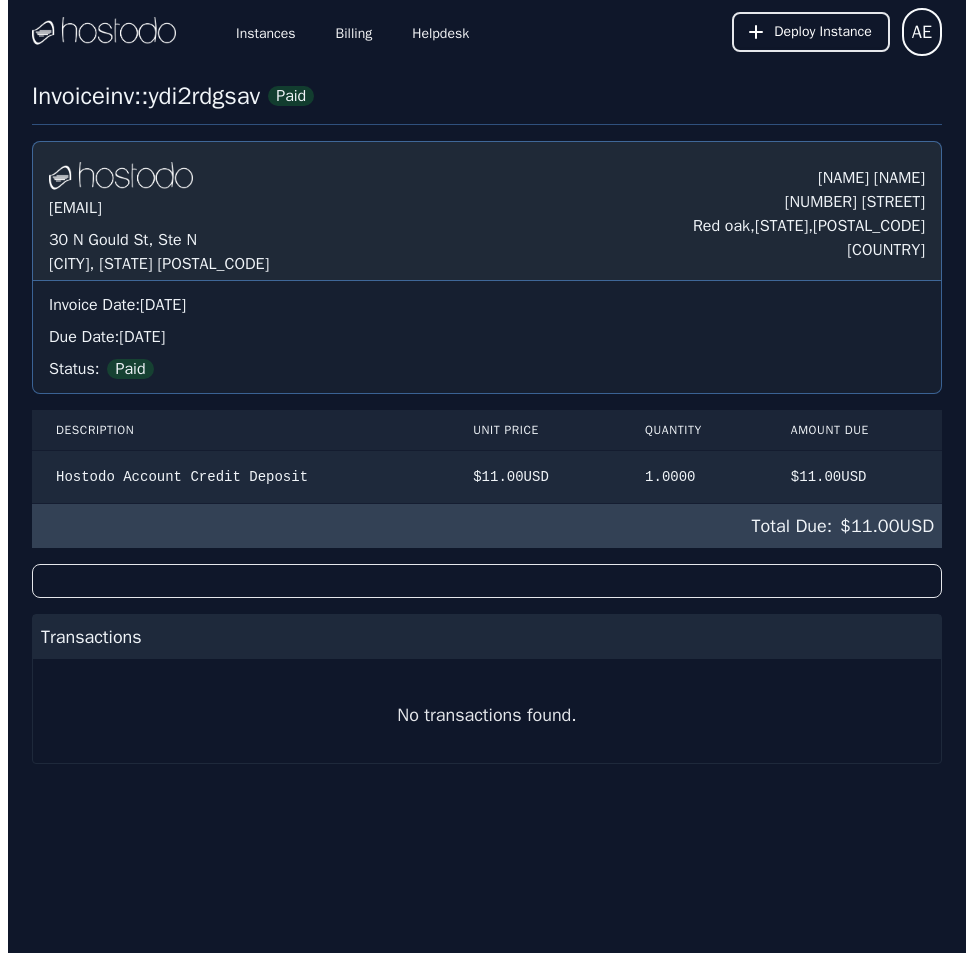 scroll, scrollTop: 0, scrollLeft: 0, axis: both 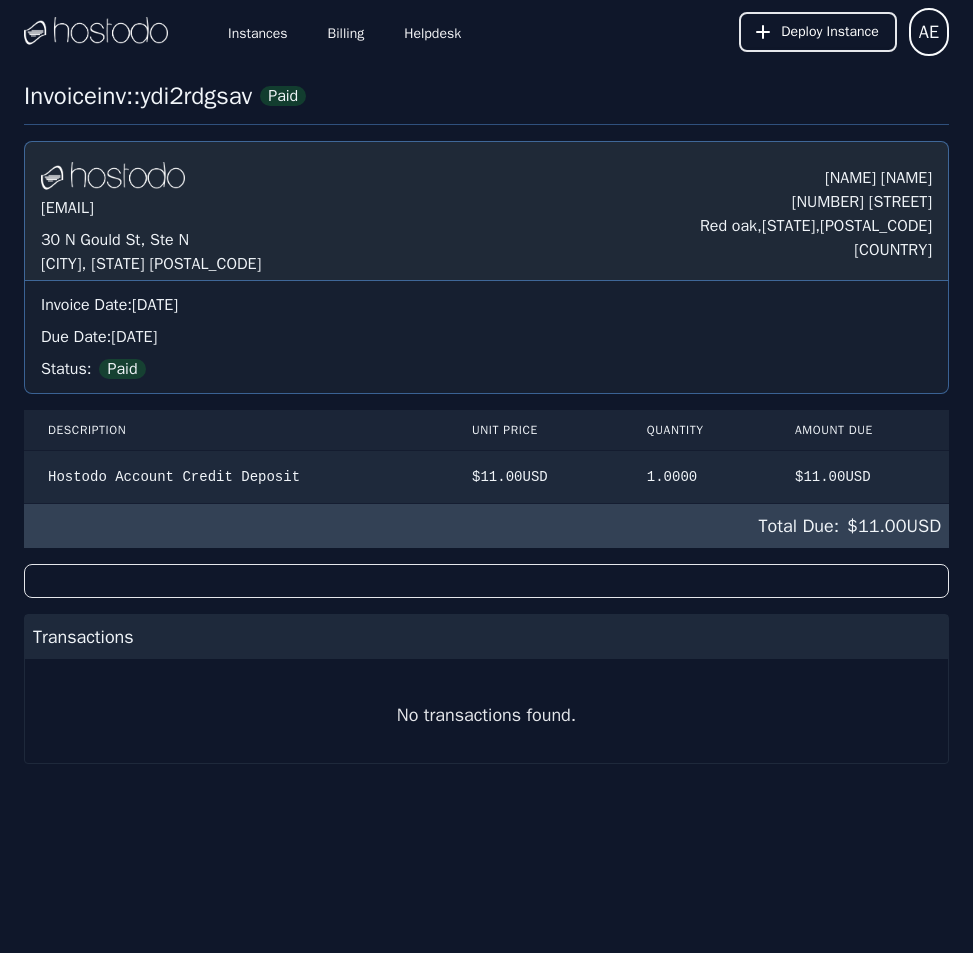 click on "Due Date:  [DATE]" at bounding box center (486, 337) 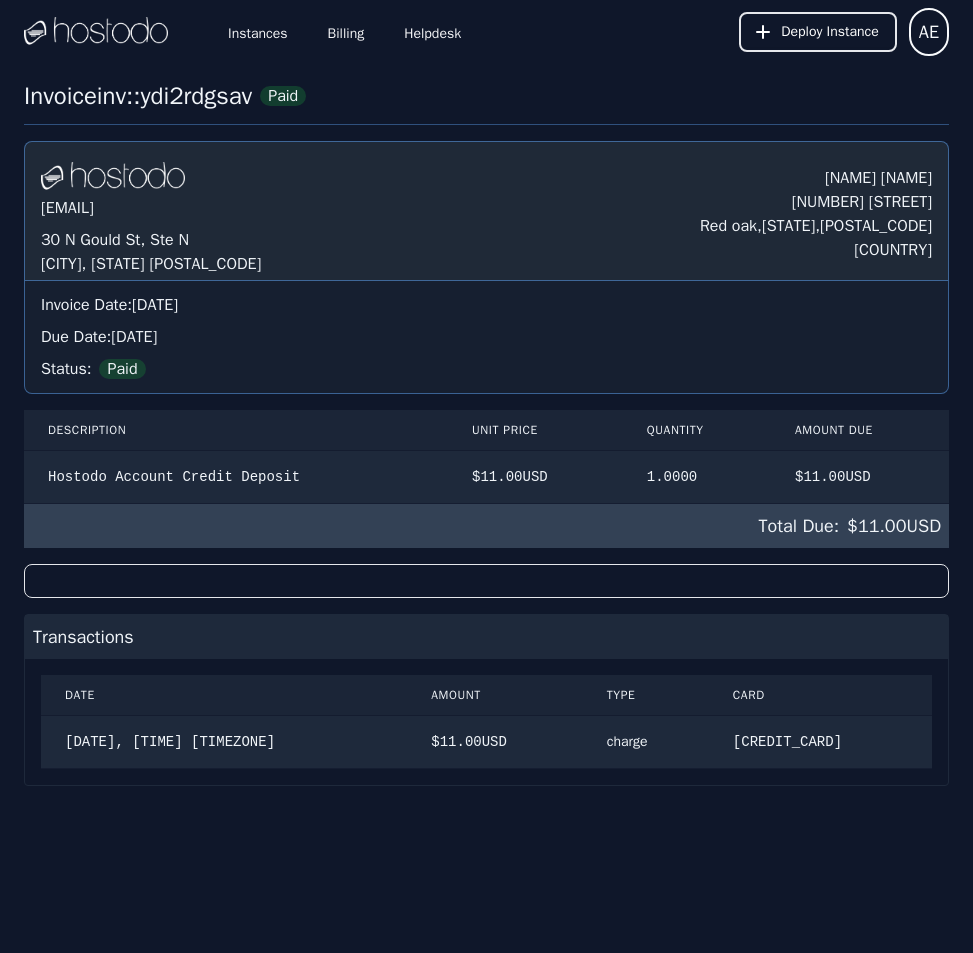 click on "Due Date:  Wednesday, Aug 6, 2025" at bounding box center [486, 337] 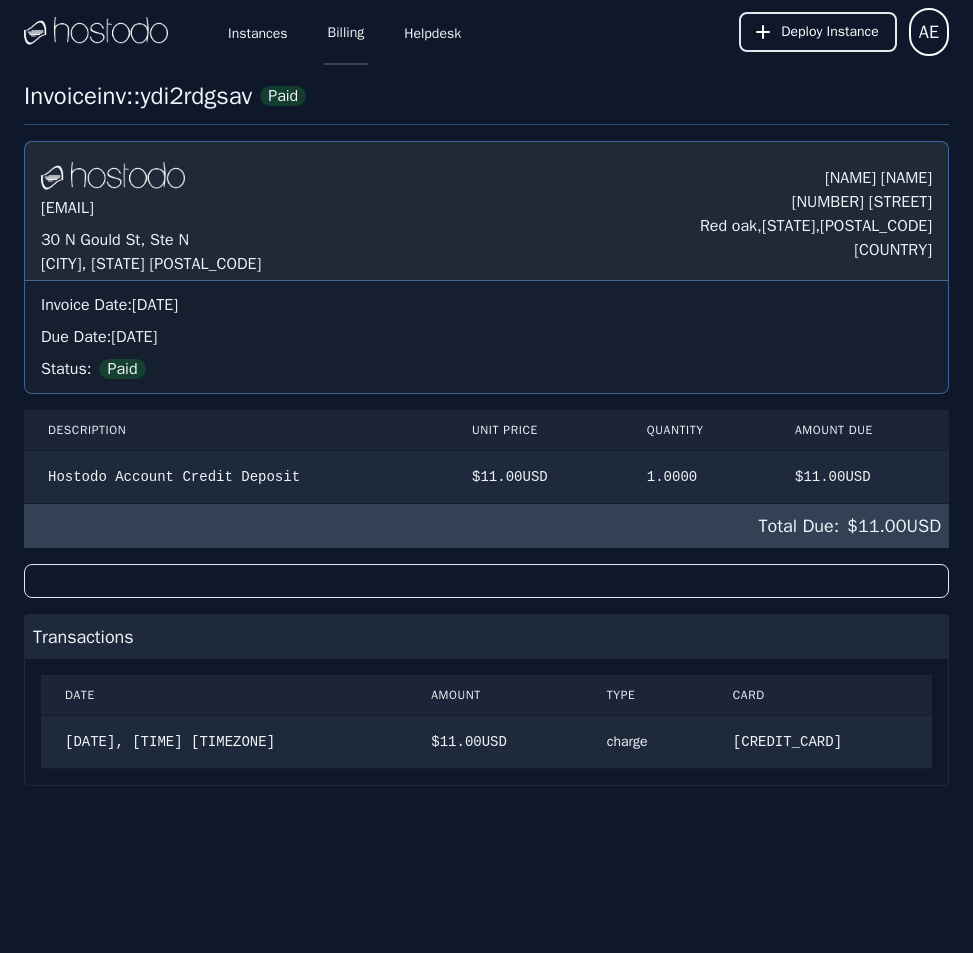 click on "Billing" at bounding box center (346, 32) 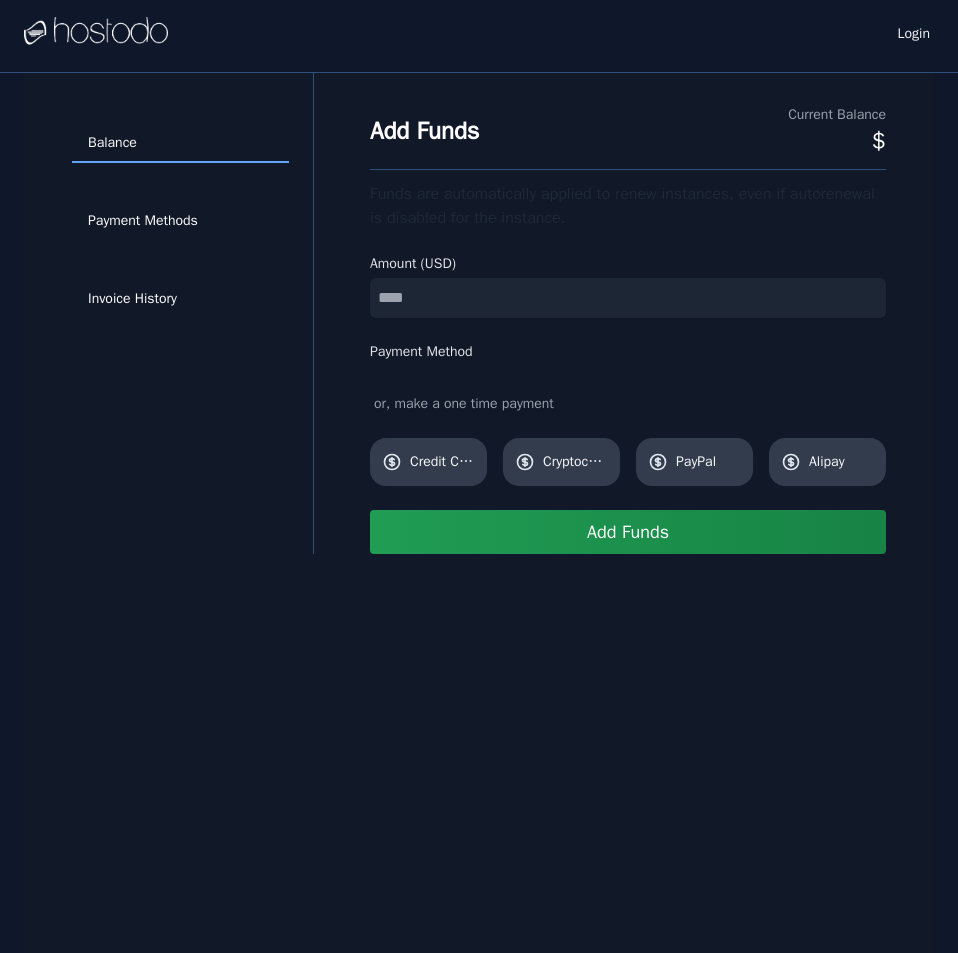 scroll, scrollTop: 0, scrollLeft: 0, axis: both 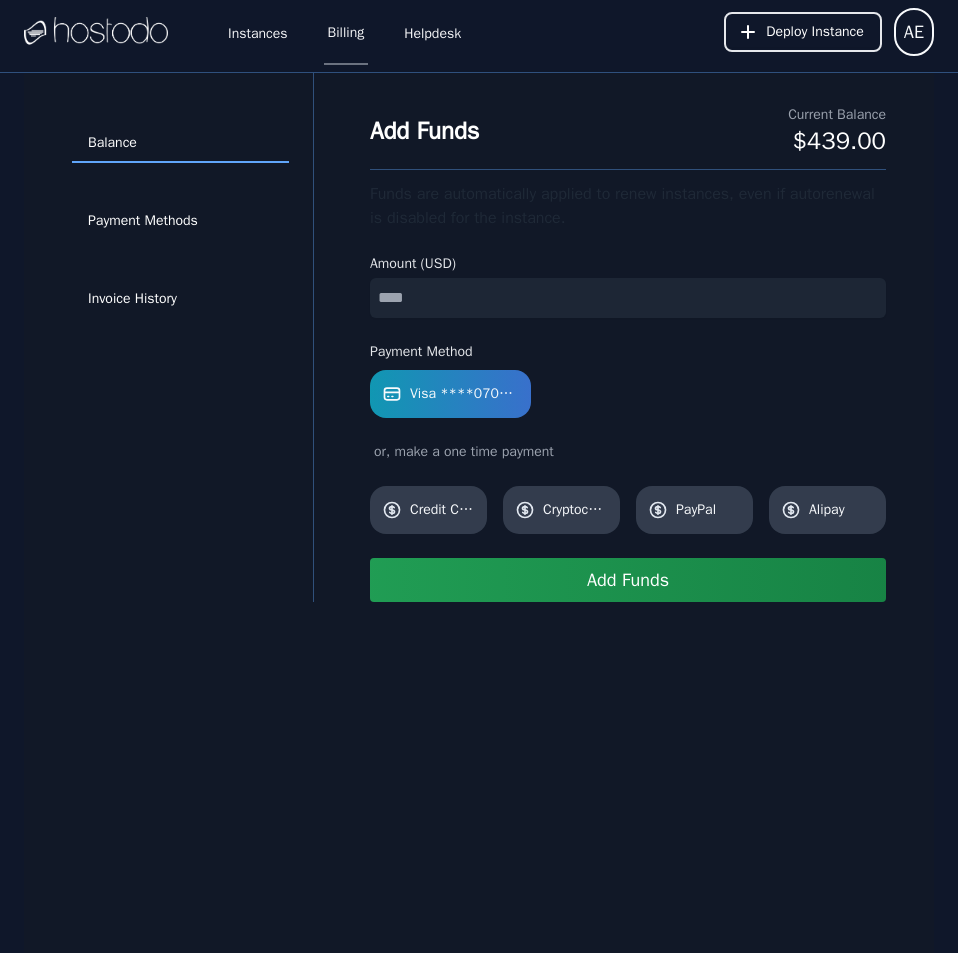 click at bounding box center [628, 298] 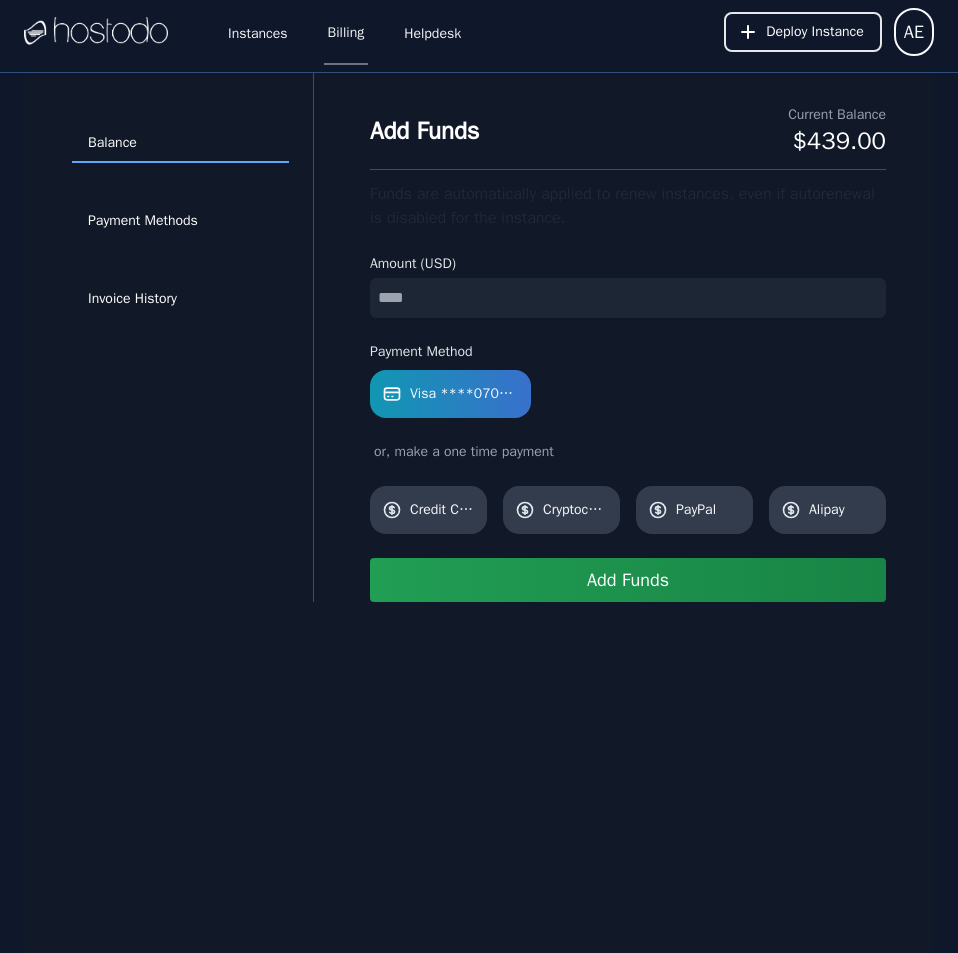click on "Add Funds" at bounding box center (628, 580) 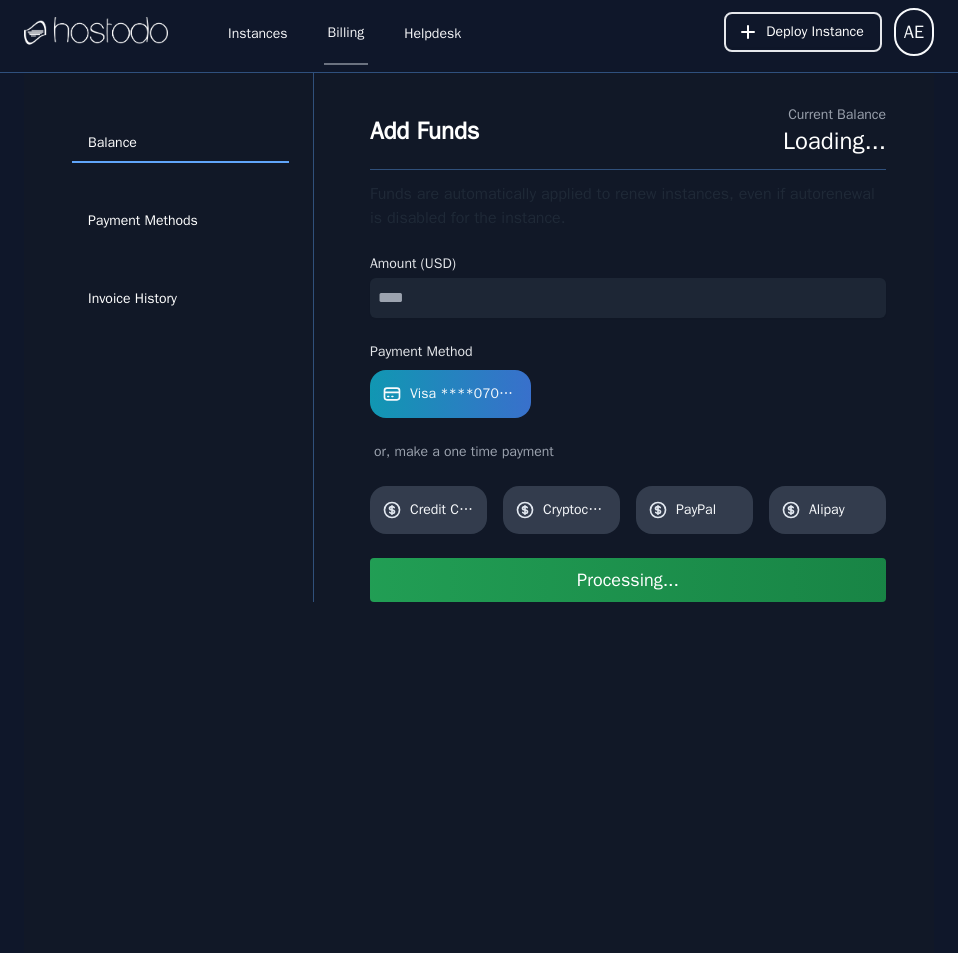 type 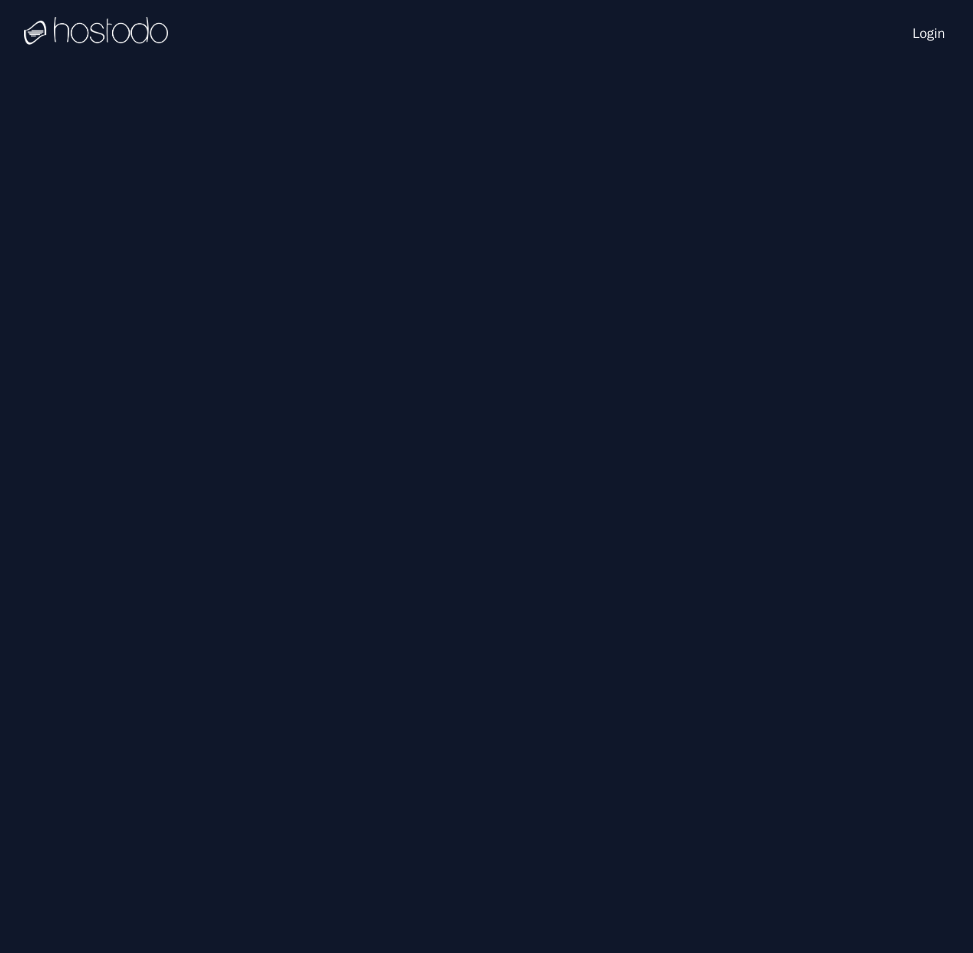 scroll, scrollTop: 0, scrollLeft: 0, axis: both 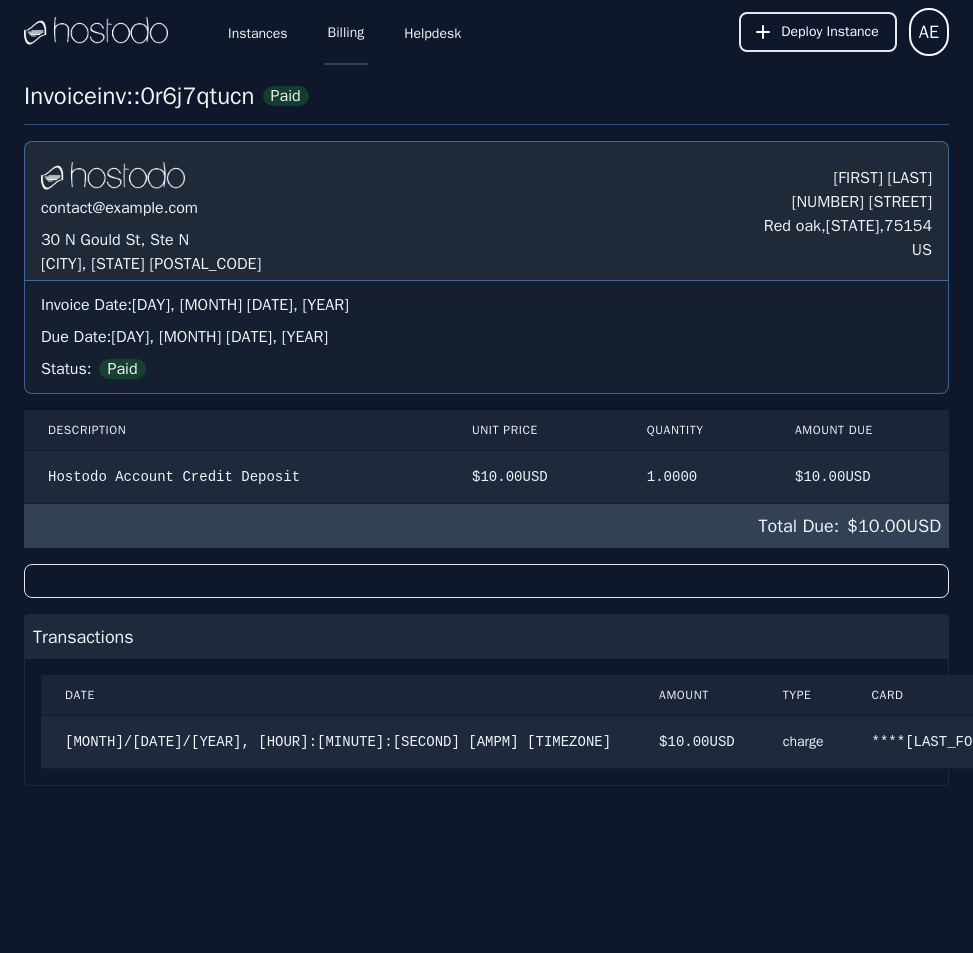 click on "Billing" at bounding box center [346, 32] 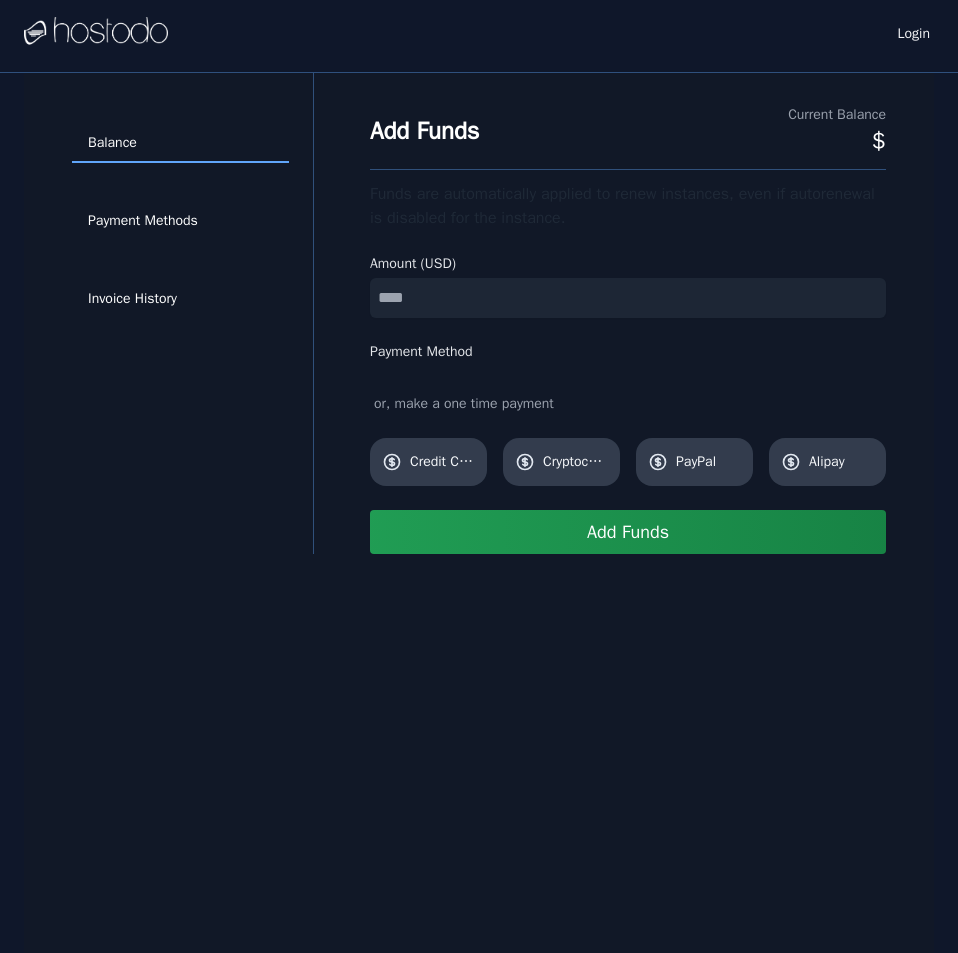 scroll, scrollTop: 0, scrollLeft: 0, axis: both 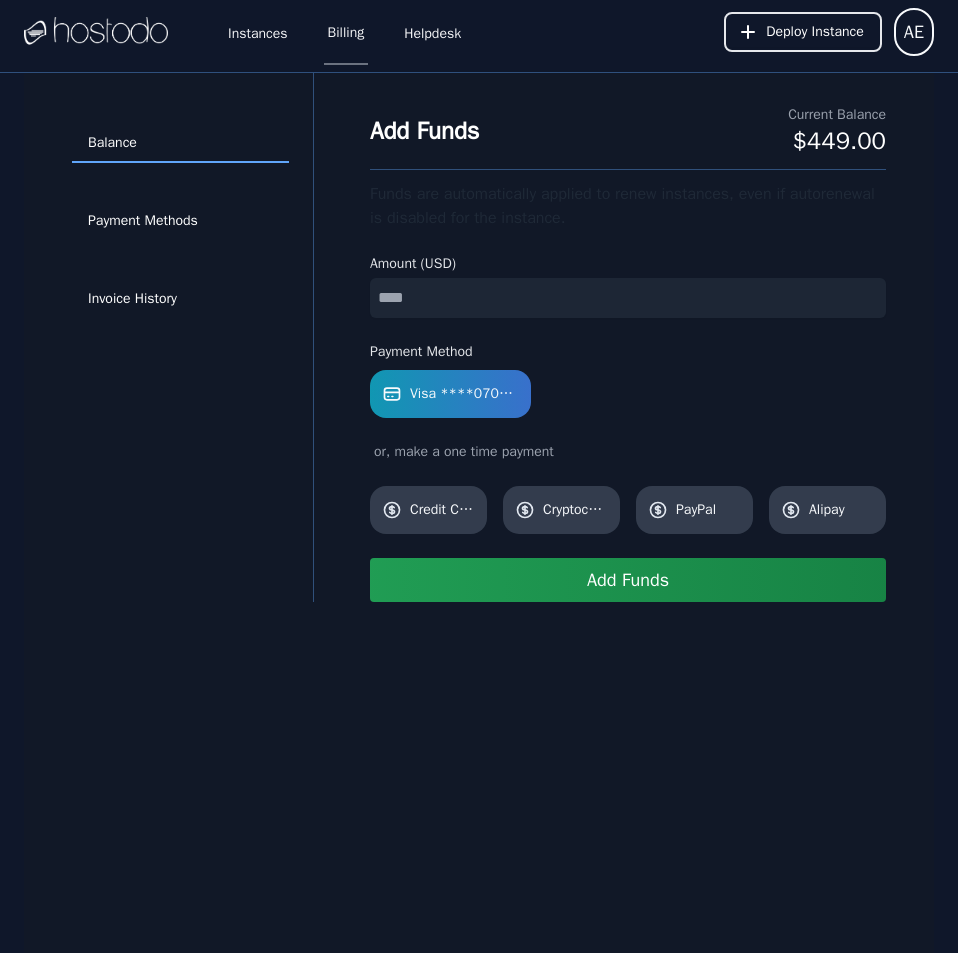 click at bounding box center [628, 298] 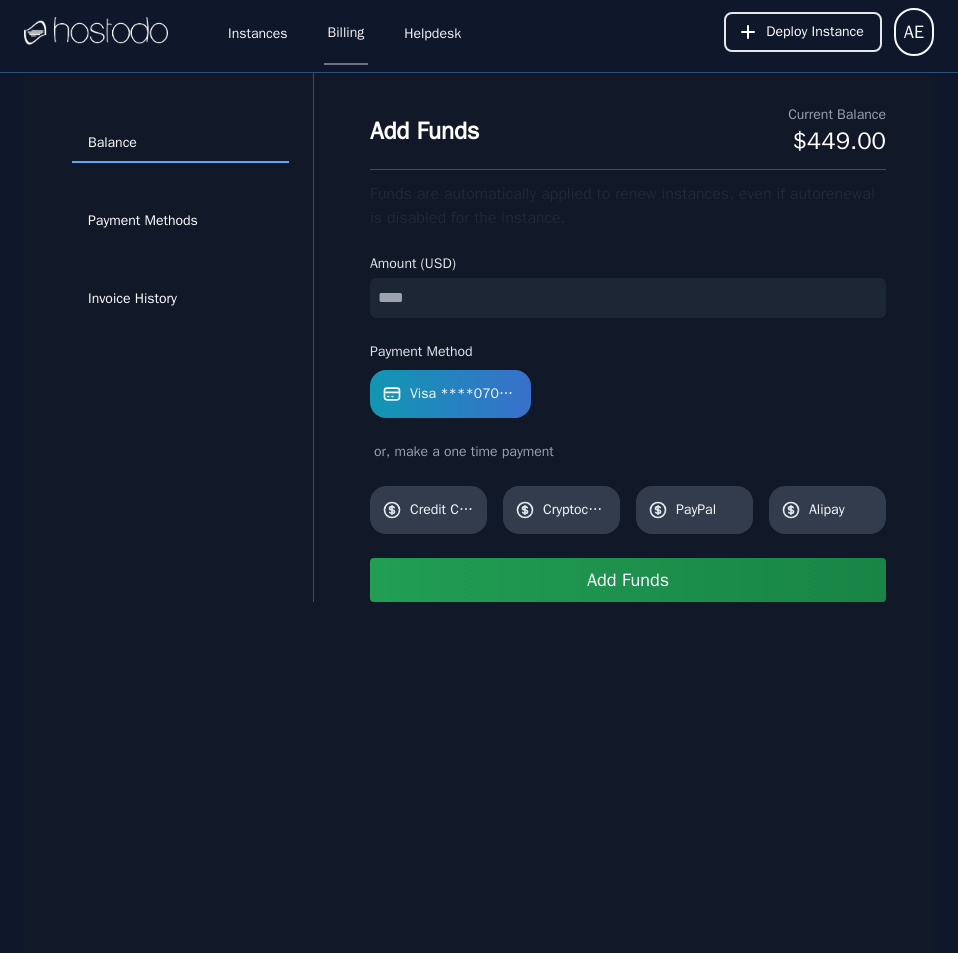 click on "Add Funds" at bounding box center (628, 580) 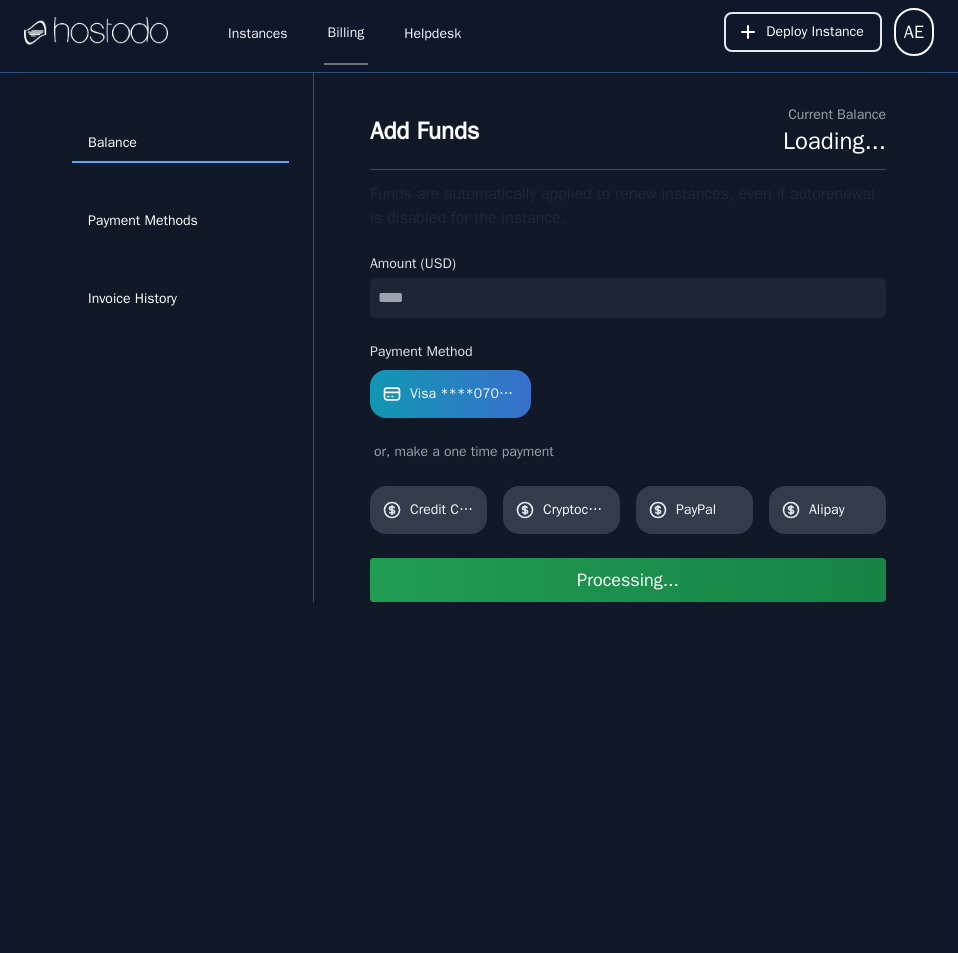 type 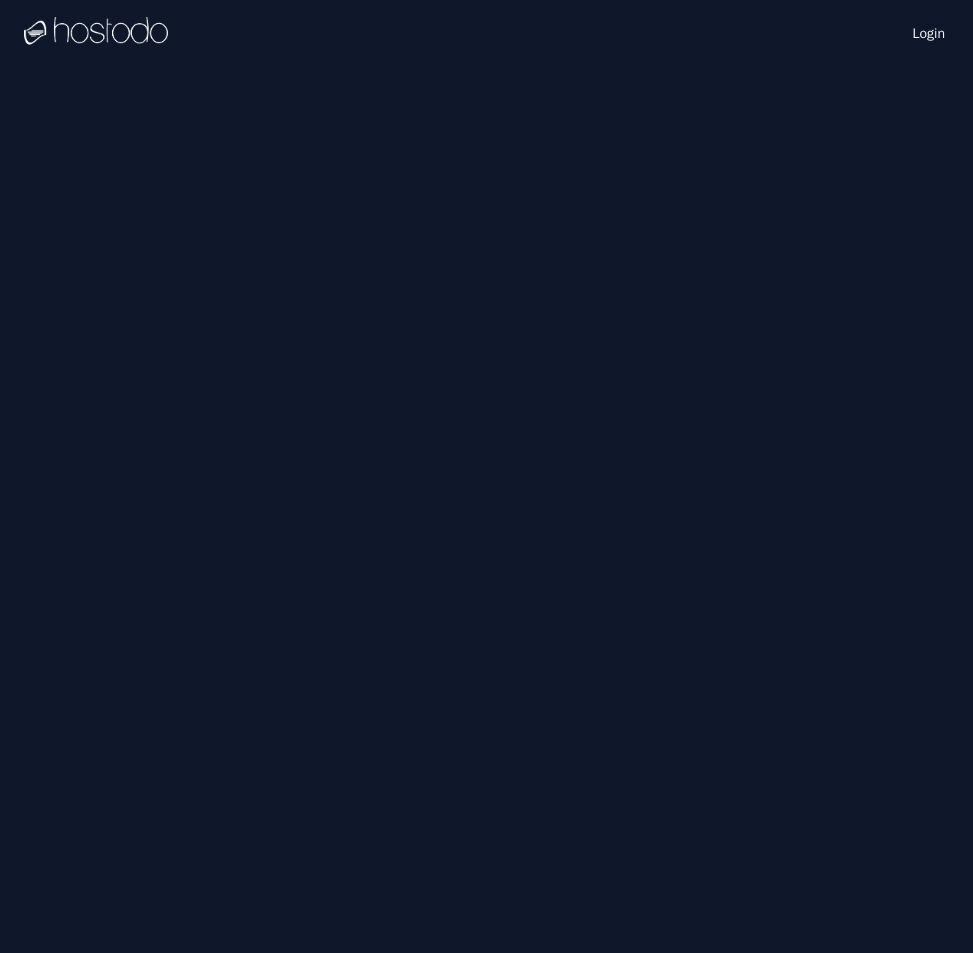 scroll, scrollTop: 0, scrollLeft: 0, axis: both 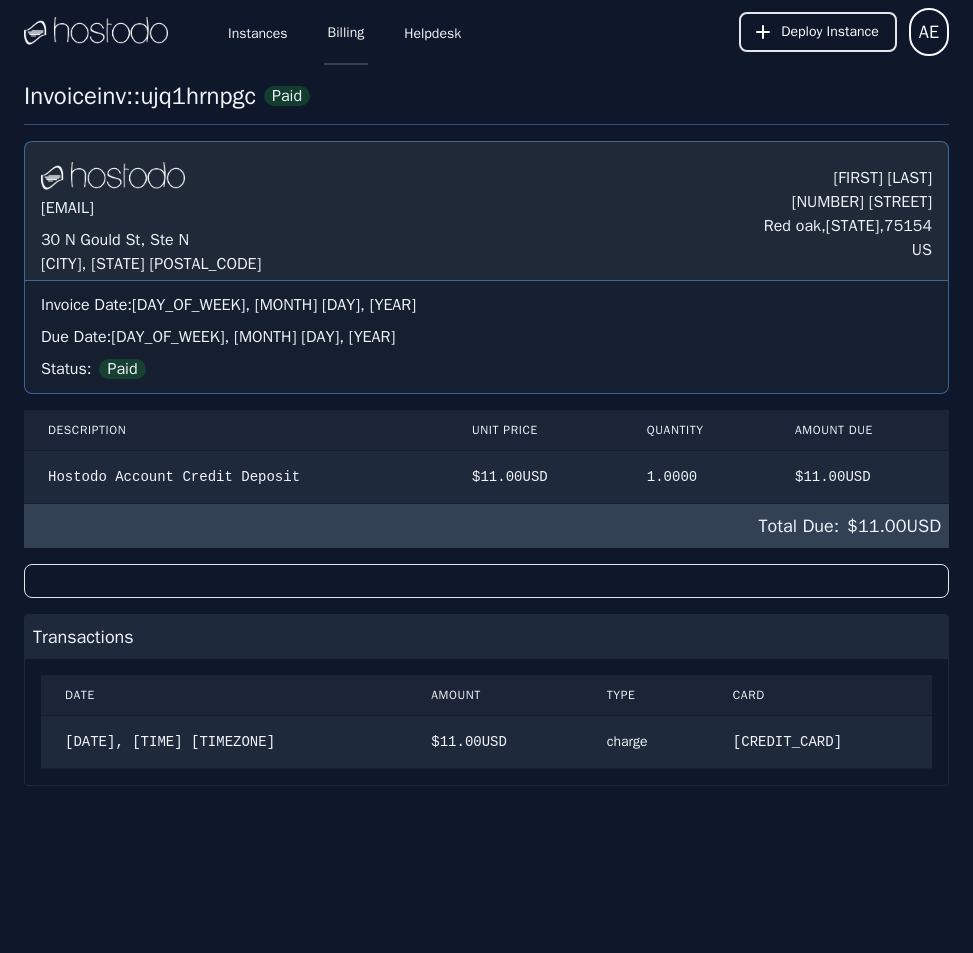 click on "Billing" at bounding box center [346, 32] 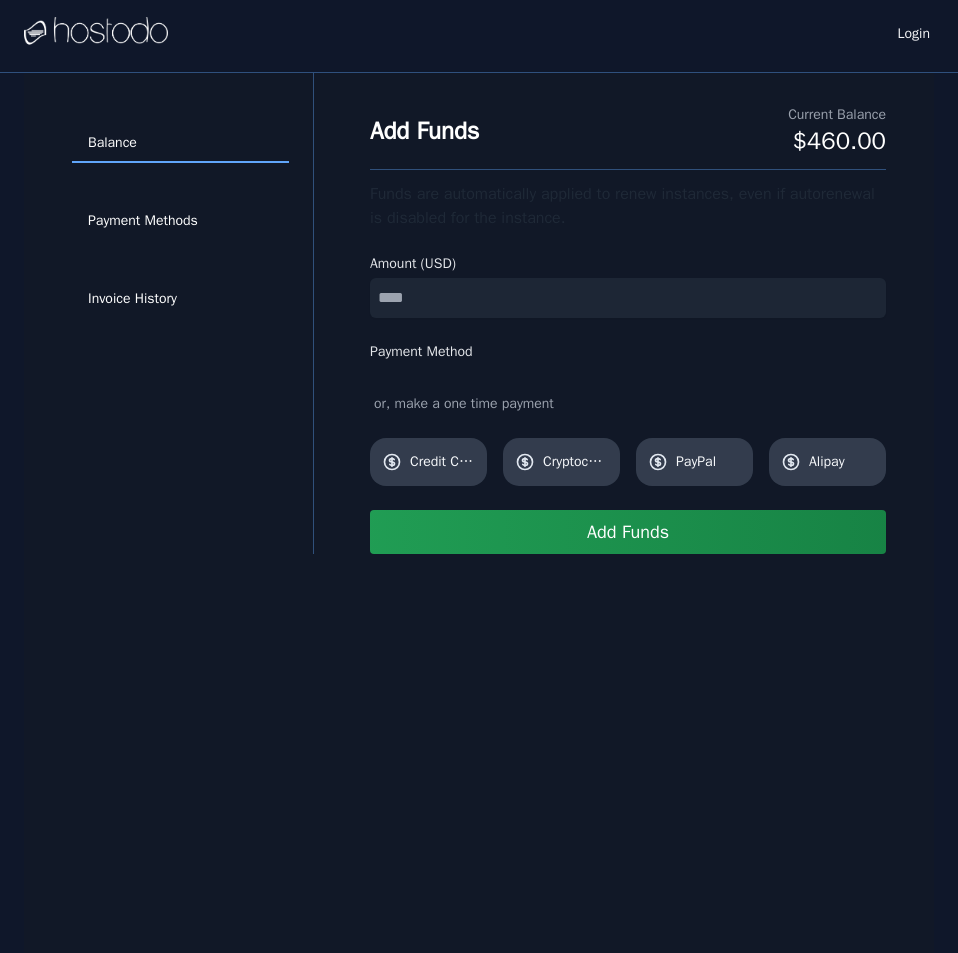 scroll, scrollTop: 0, scrollLeft: 0, axis: both 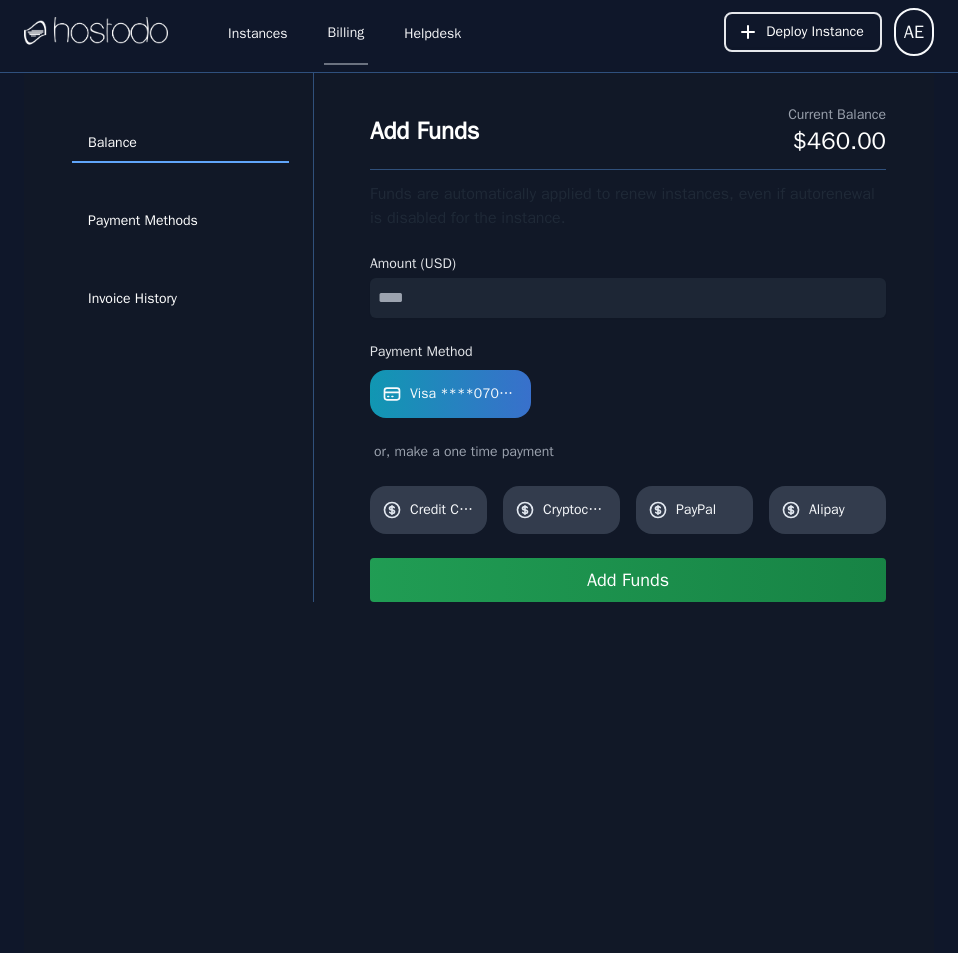 click at bounding box center [628, 298] 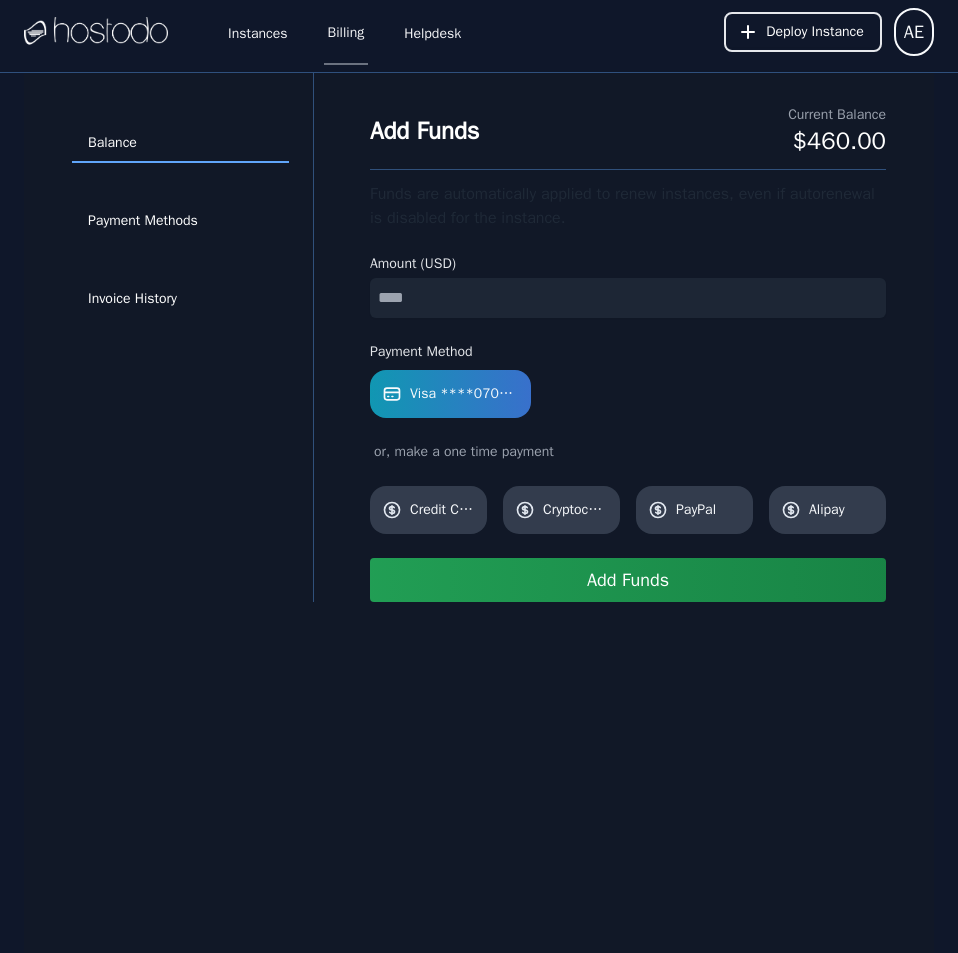 click on "Add Funds" at bounding box center [628, 580] 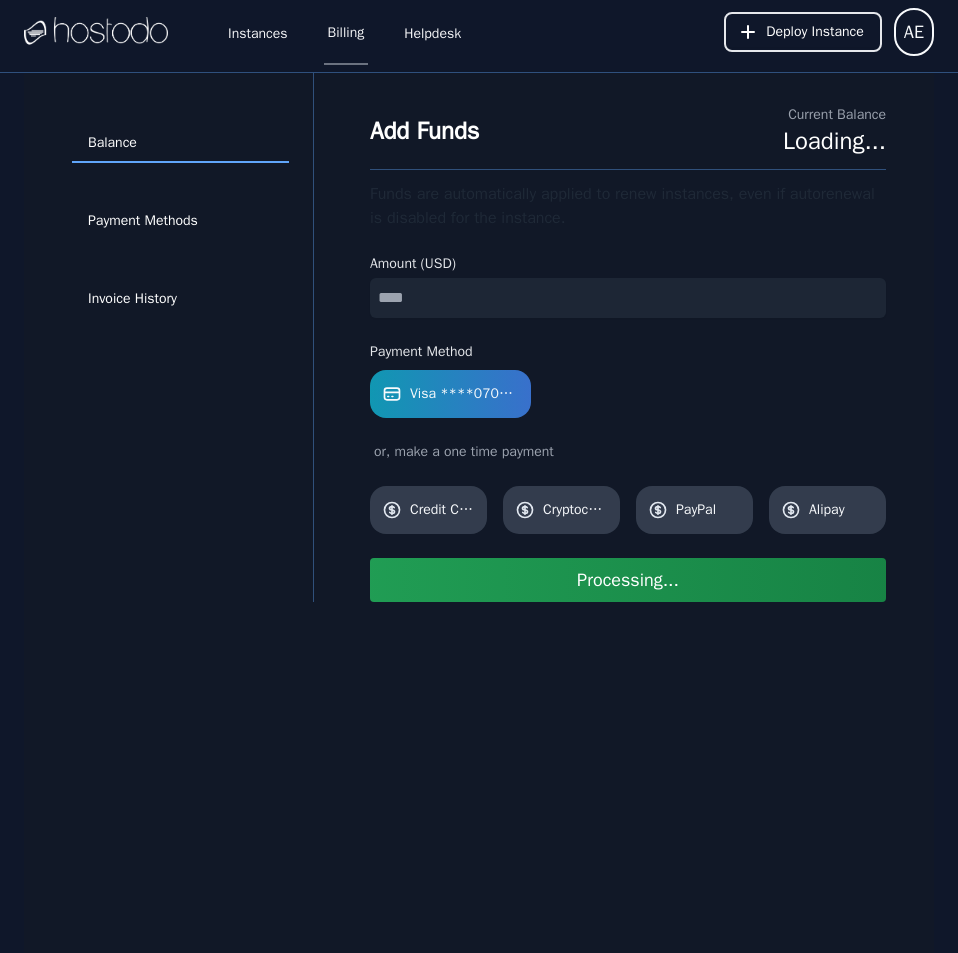 type 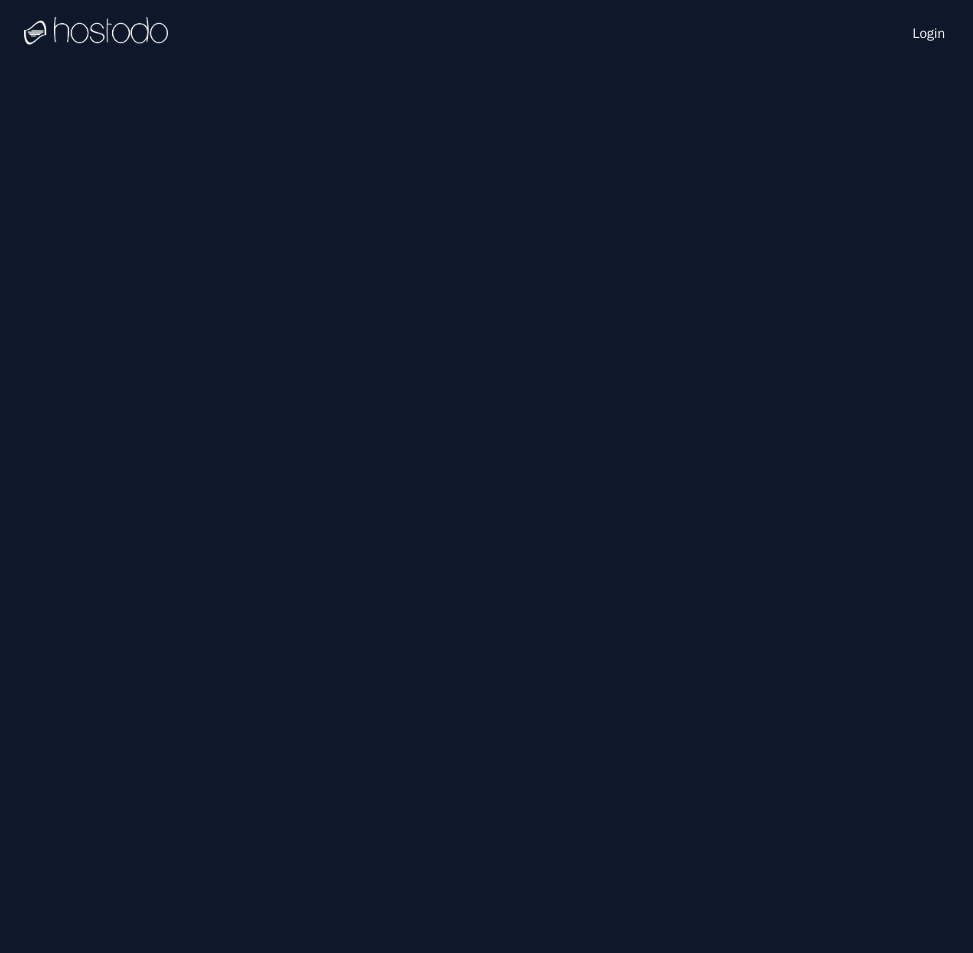 scroll, scrollTop: 0, scrollLeft: 0, axis: both 